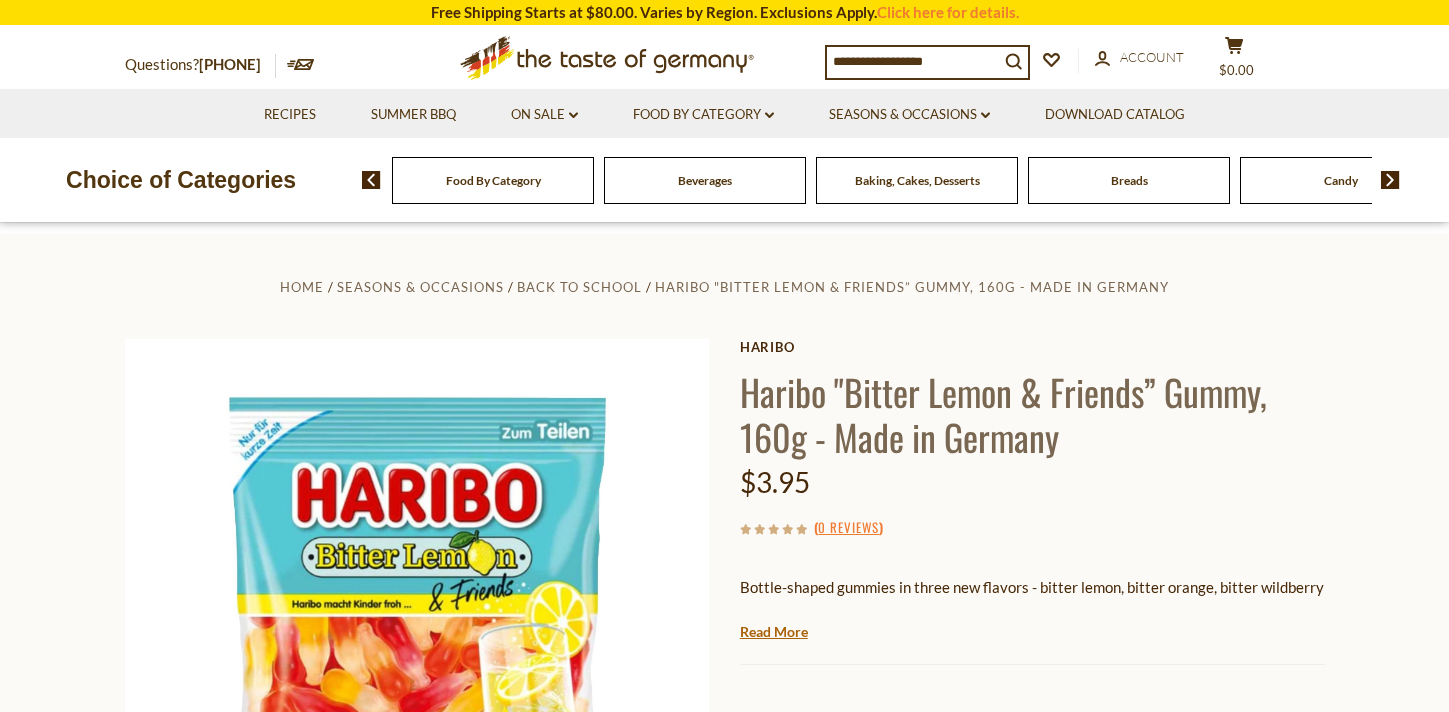 scroll, scrollTop: 241, scrollLeft: 0, axis: vertical 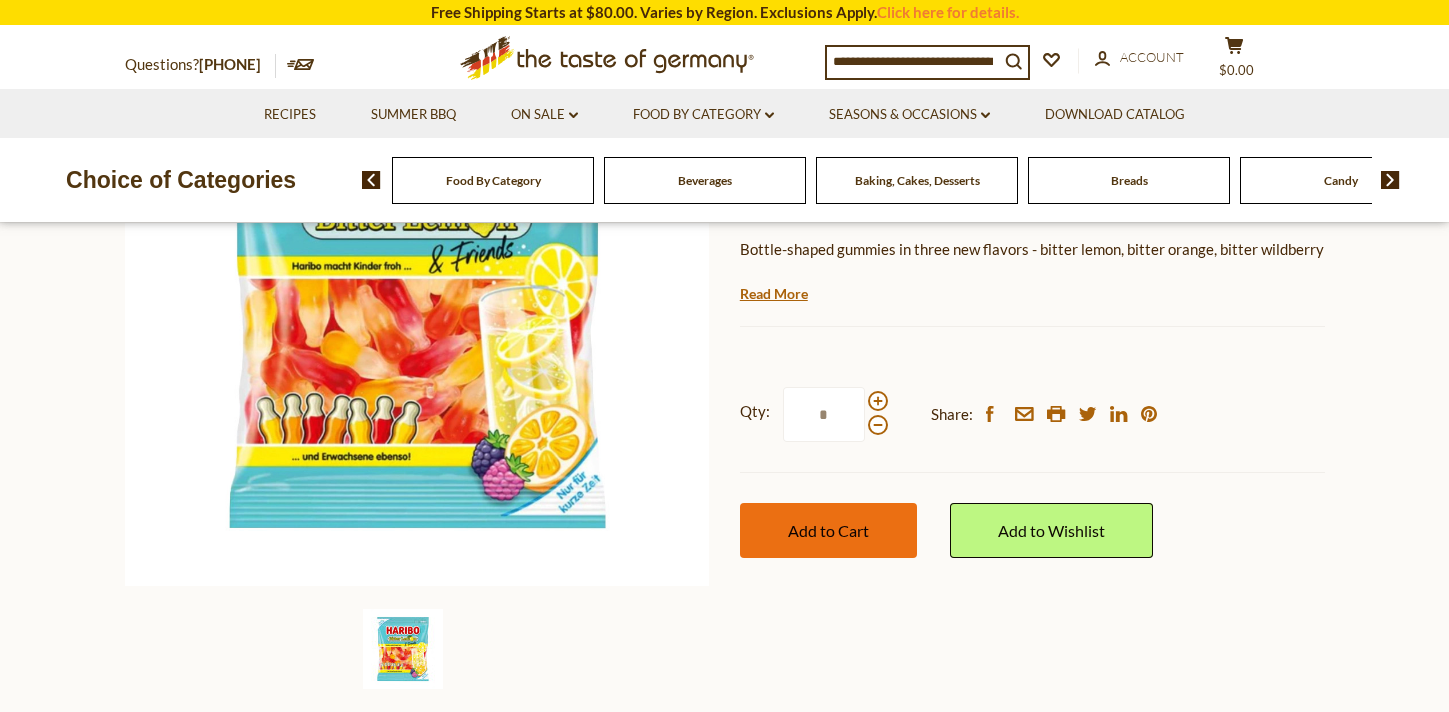 click on "Add to Cart" at bounding box center [828, 530] 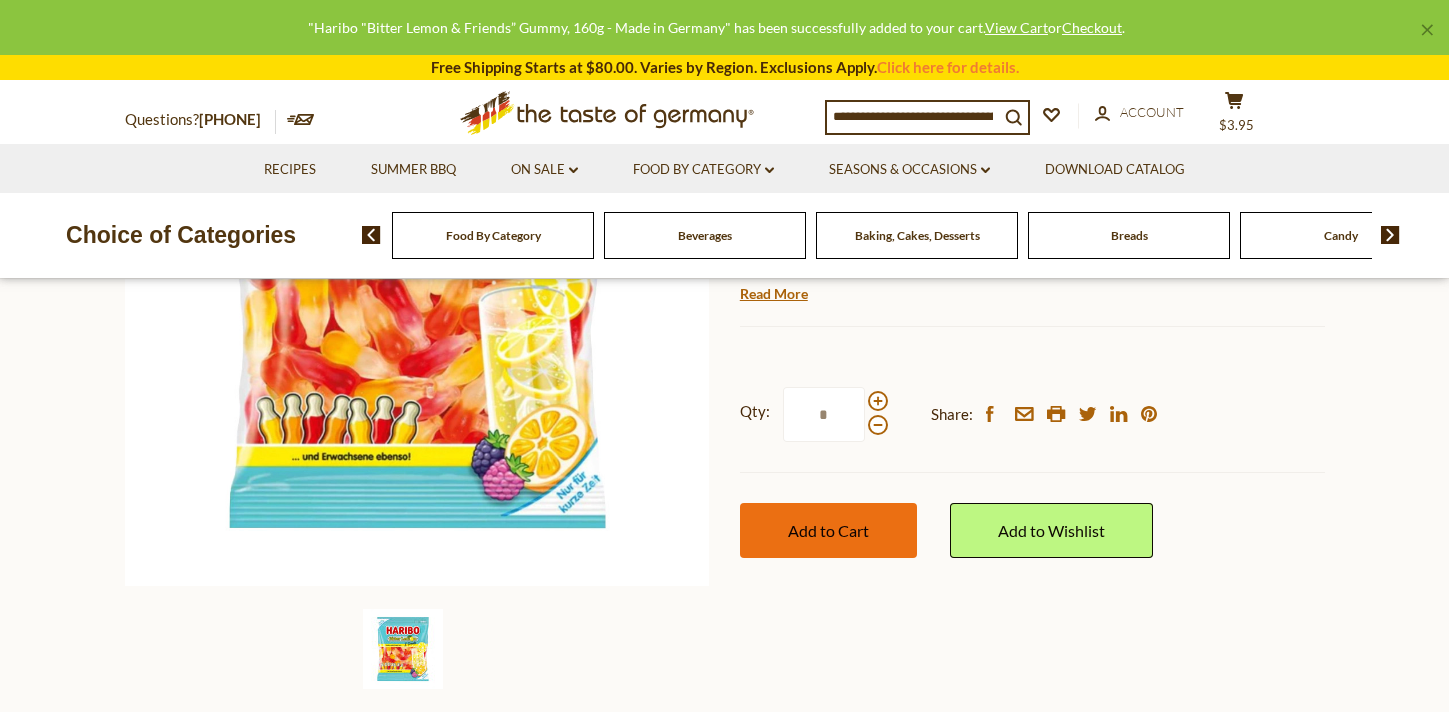 click on "Add to Cart" at bounding box center [828, 530] 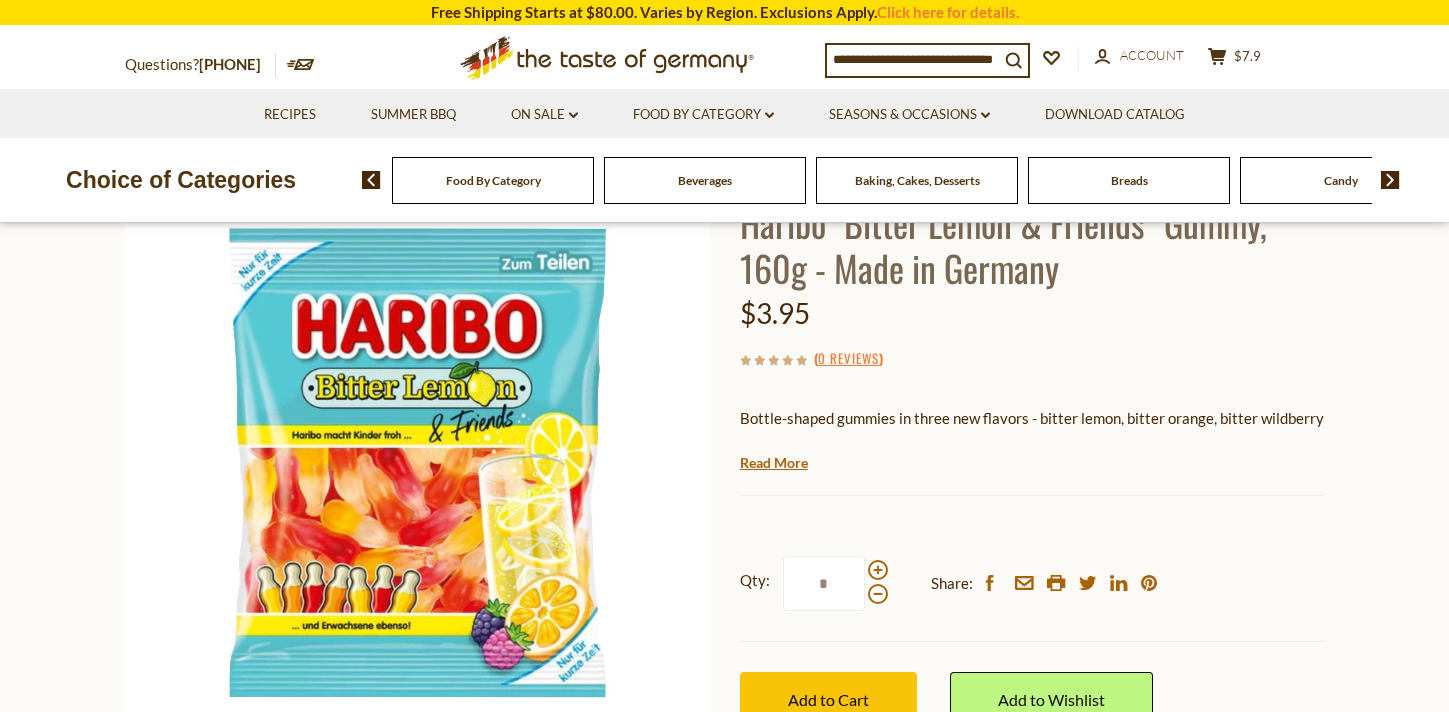 scroll, scrollTop: 154, scrollLeft: 0, axis: vertical 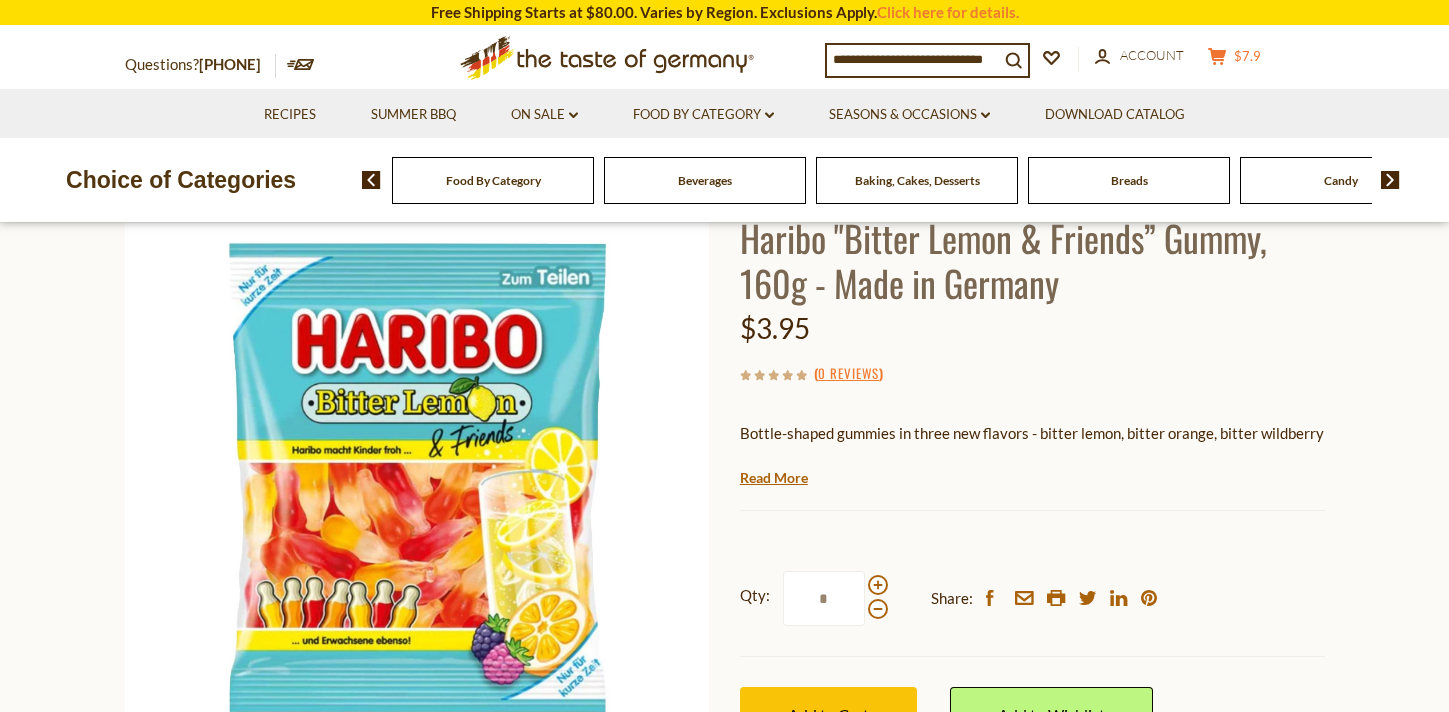click on "cart
$7.9" at bounding box center (1235, 59) 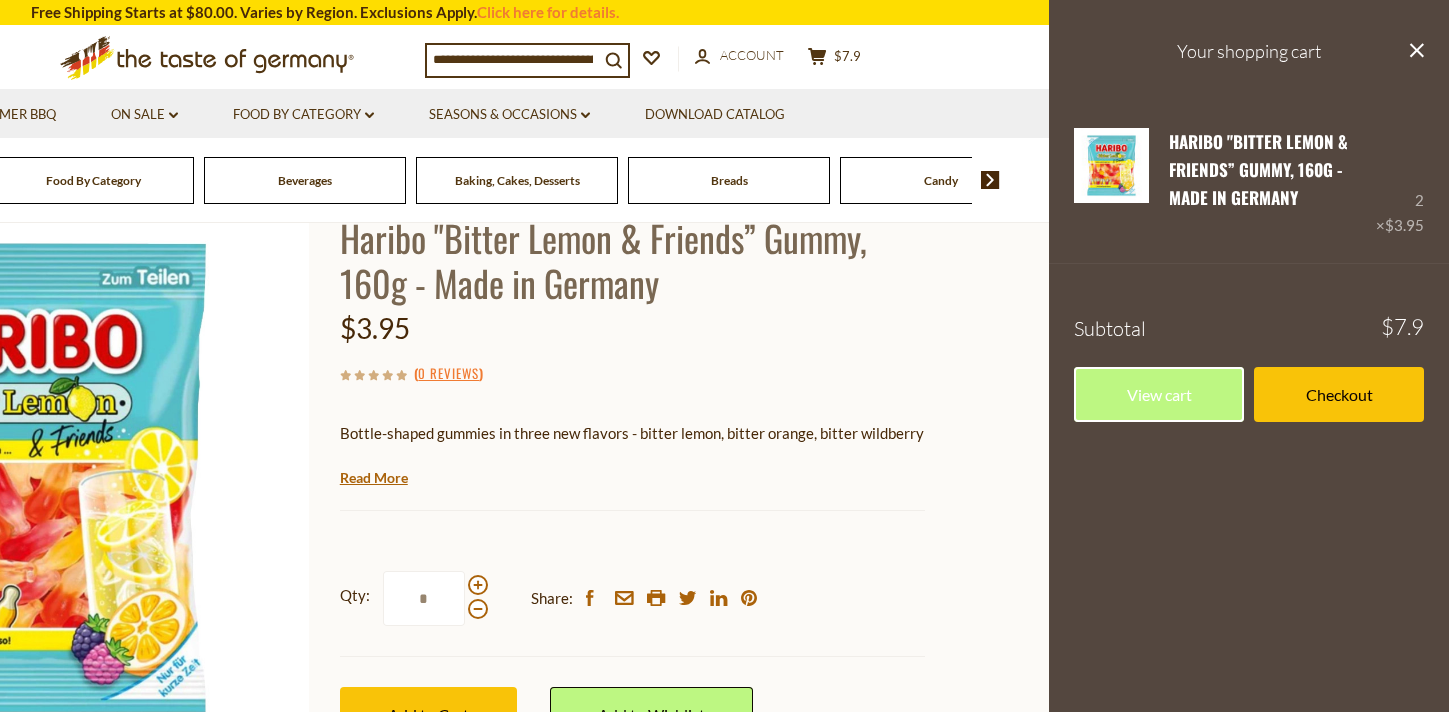 click at bounding box center (513, 59) 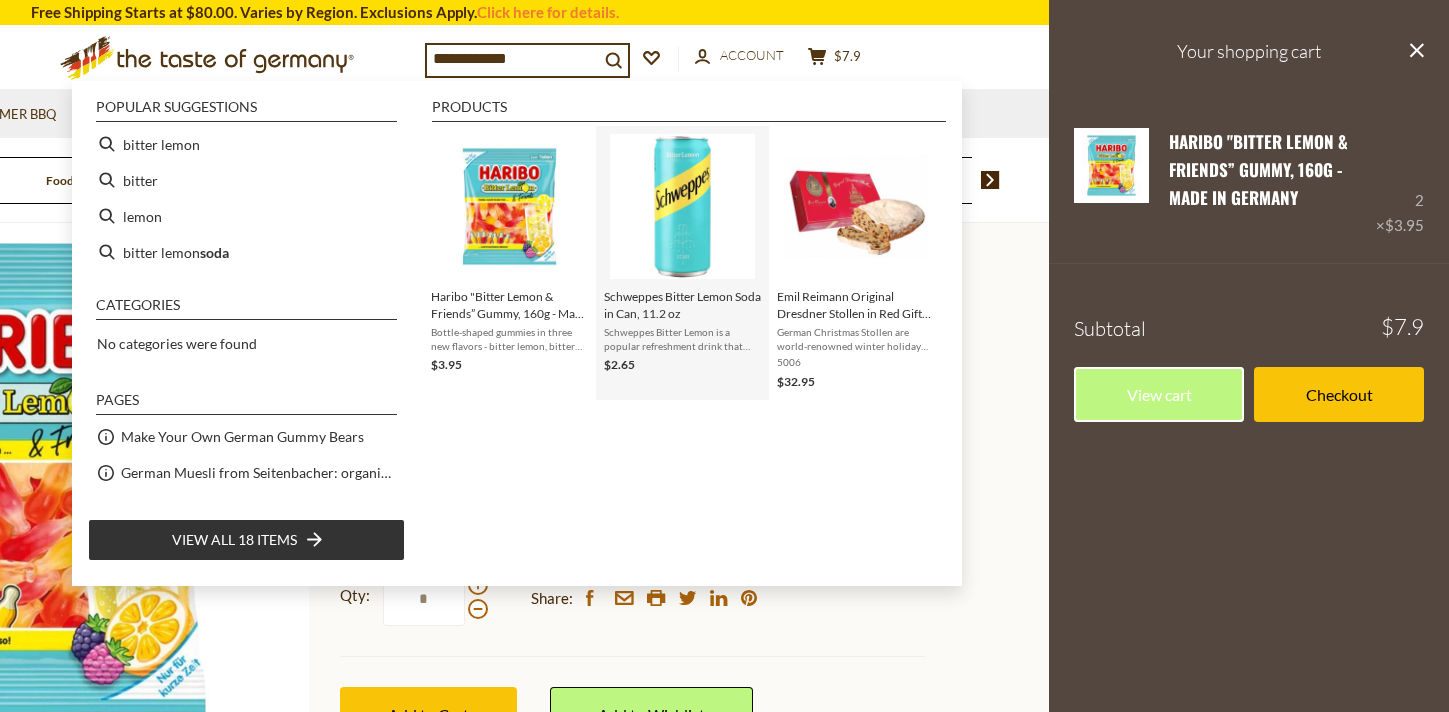 type on "**********" 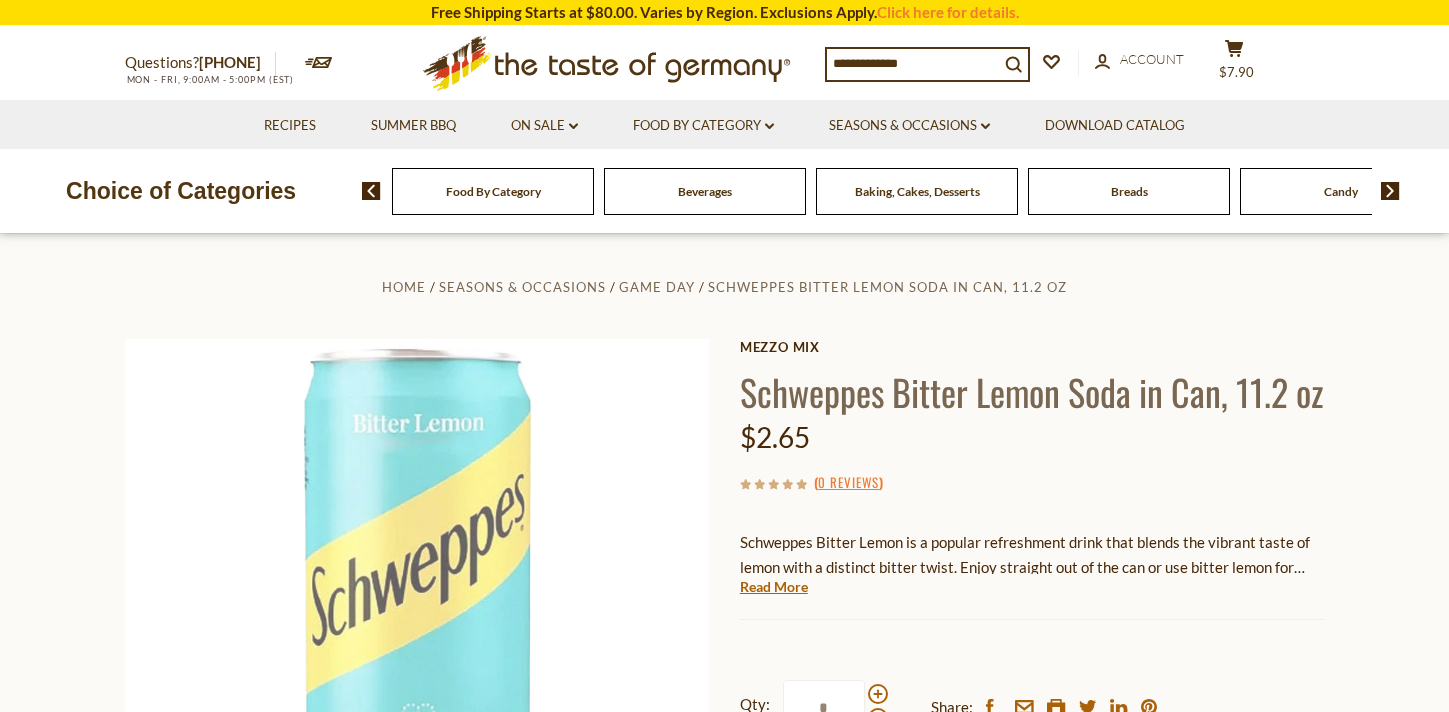 scroll, scrollTop: 0, scrollLeft: 0, axis: both 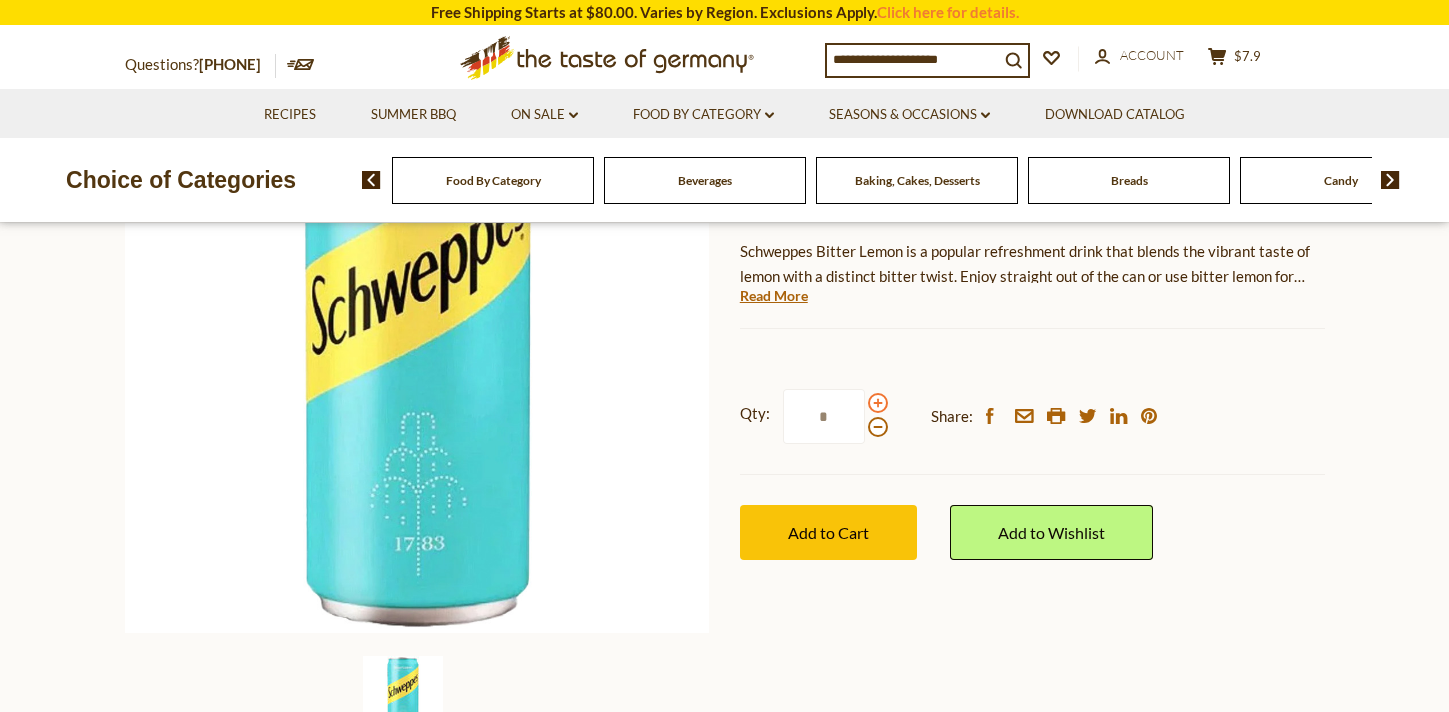 click at bounding box center (878, 403) 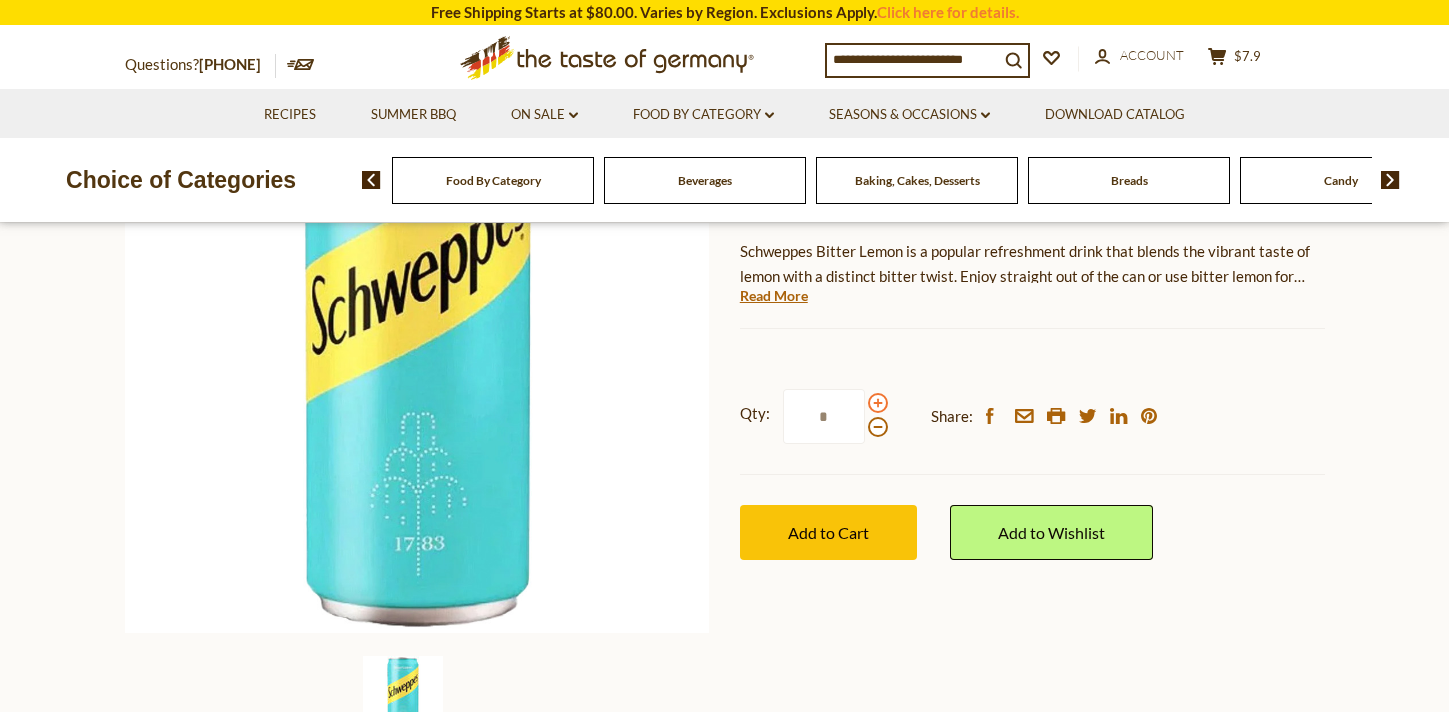click at bounding box center (878, 403) 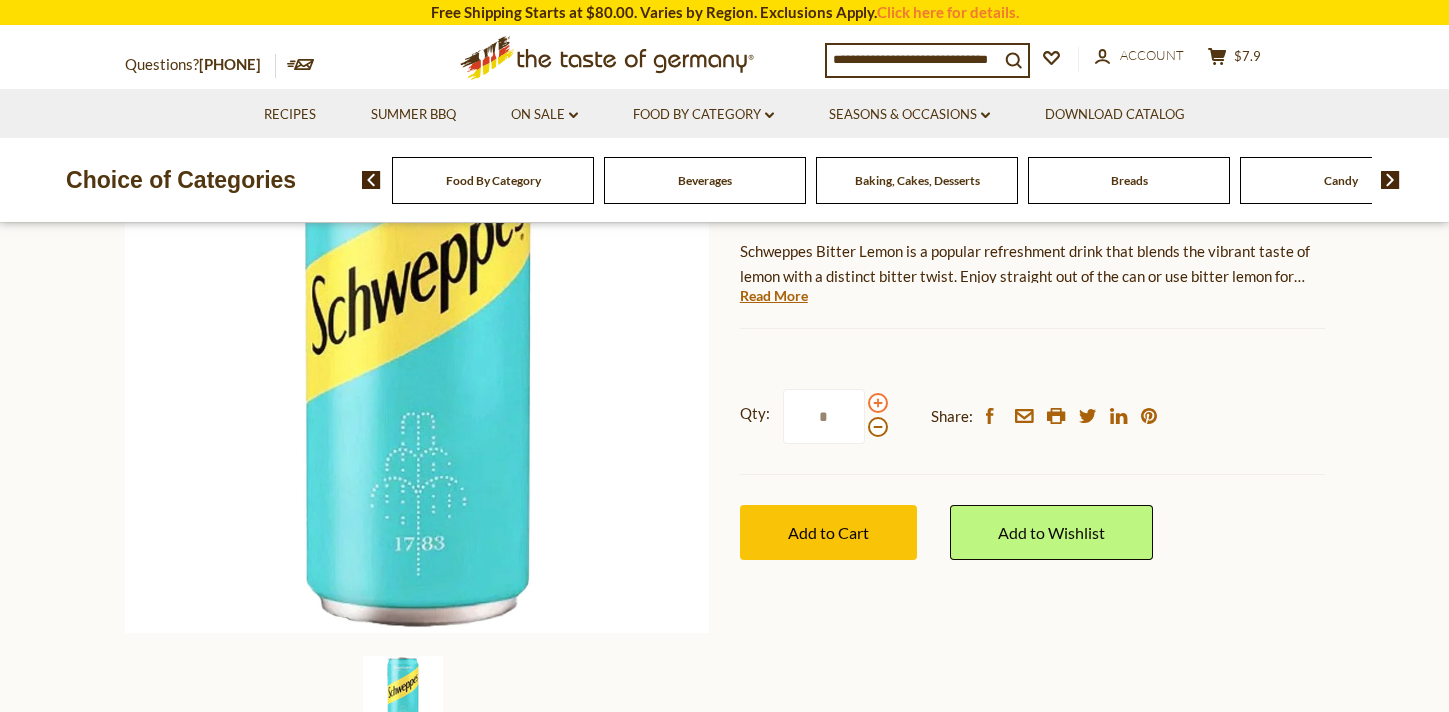 click at bounding box center [878, 403] 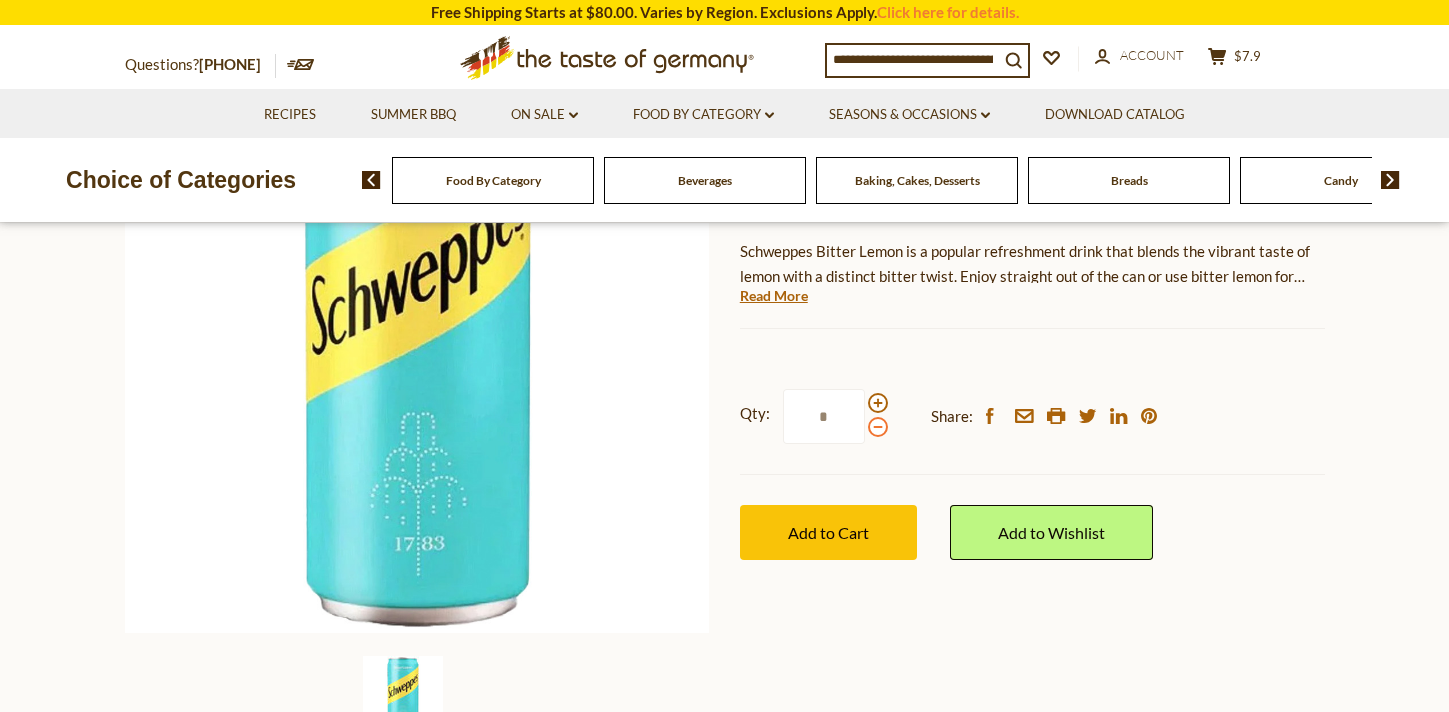 click at bounding box center [878, 427] 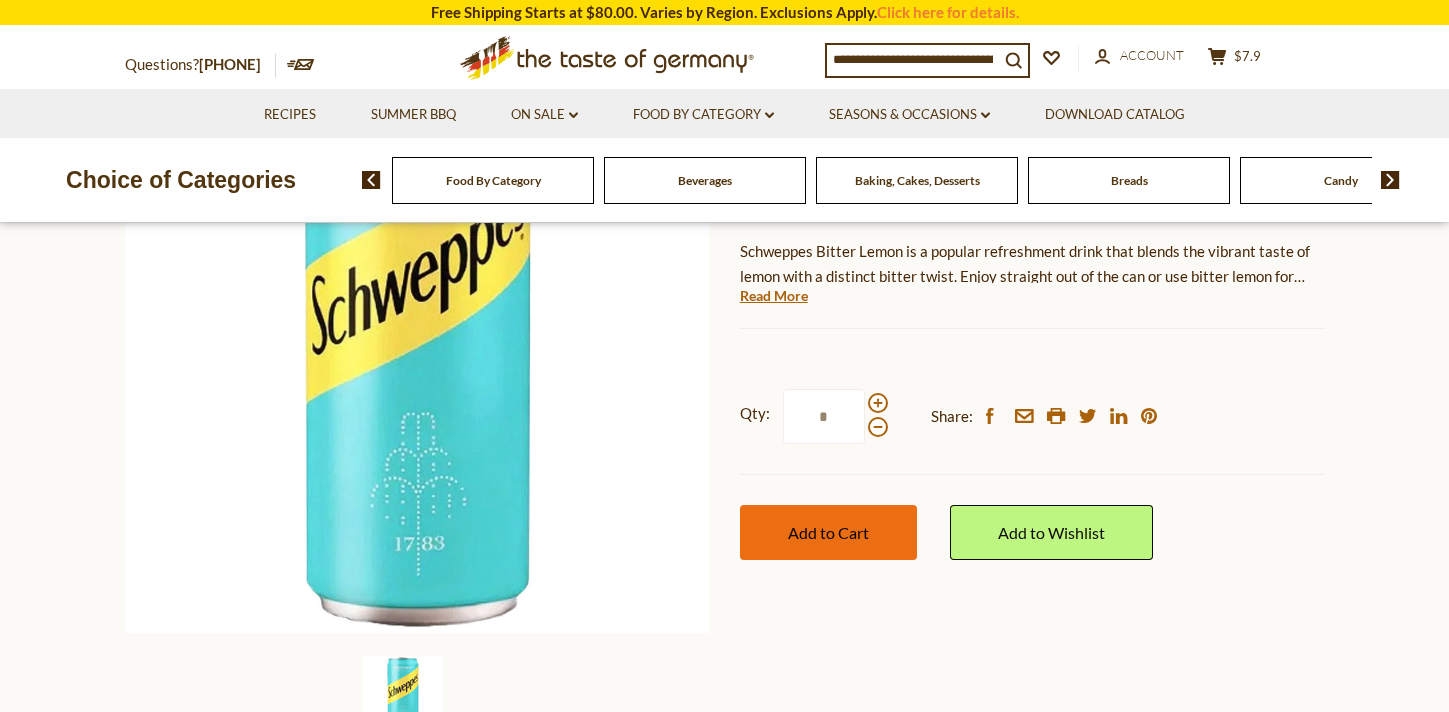 click on "Add to Cart" at bounding box center (828, 532) 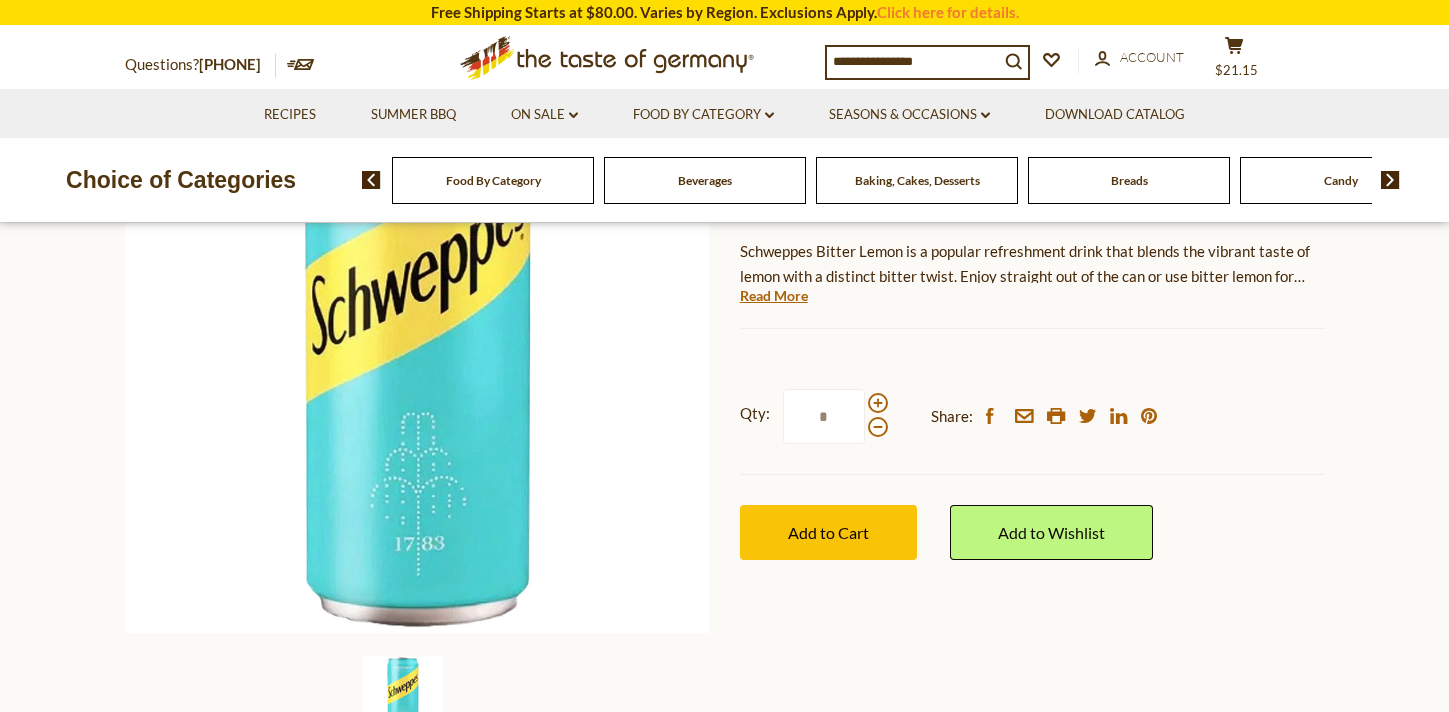 click at bounding box center [913, 61] 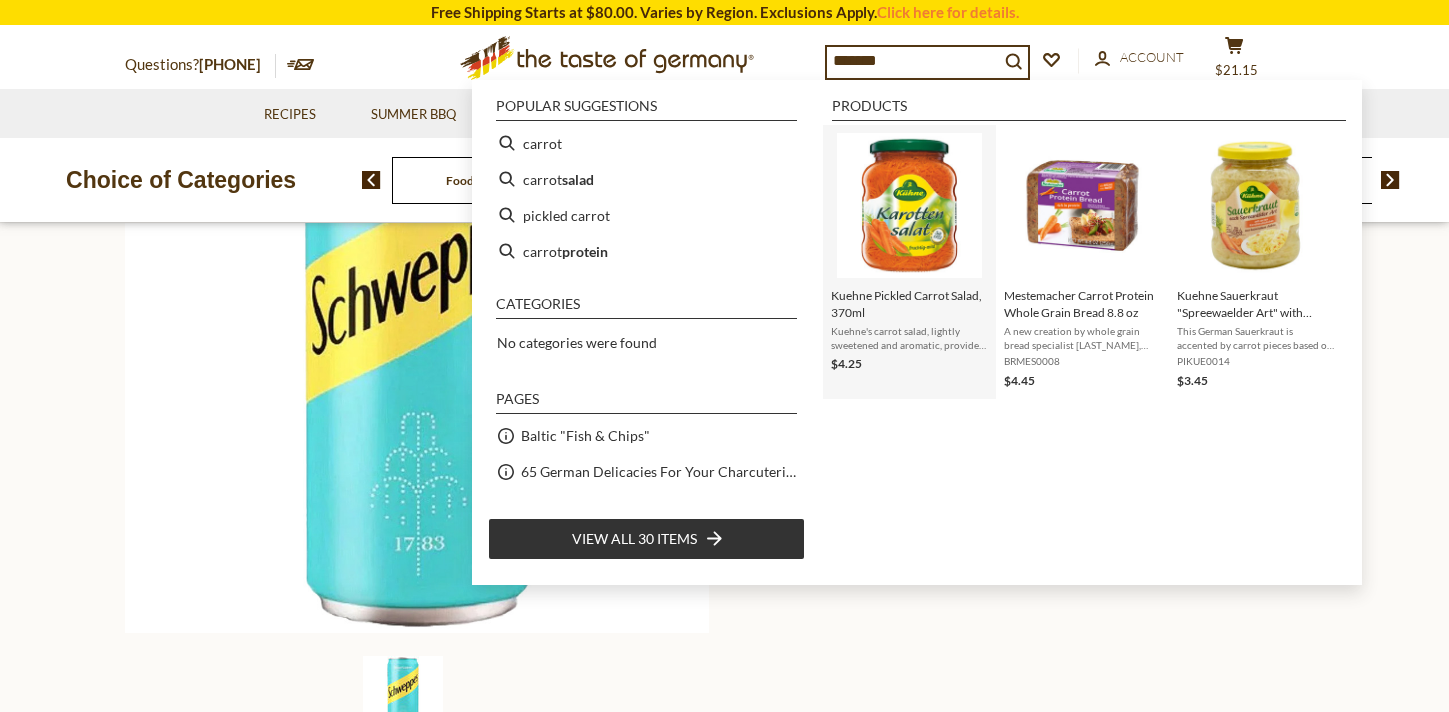type on "******" 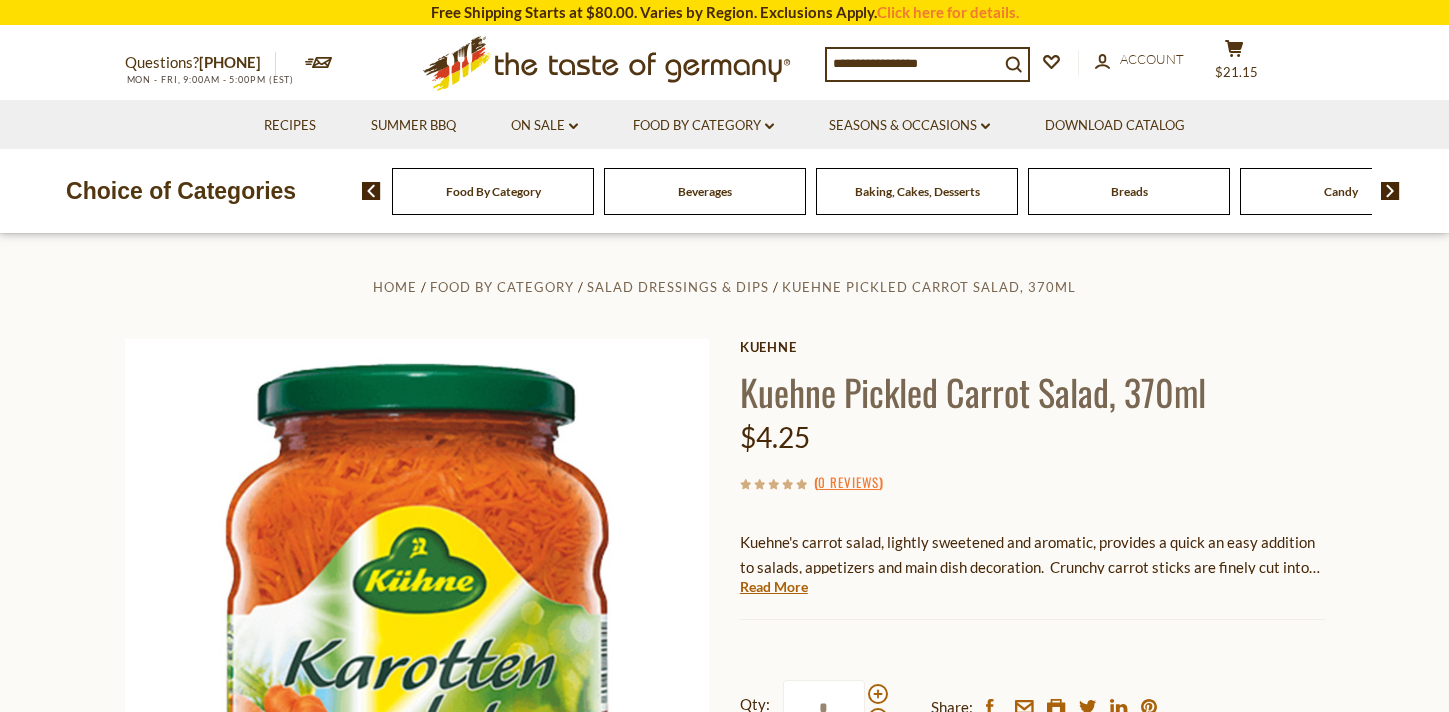 scroll, scrollTop: 0, scrollLeft: 0, axis: both 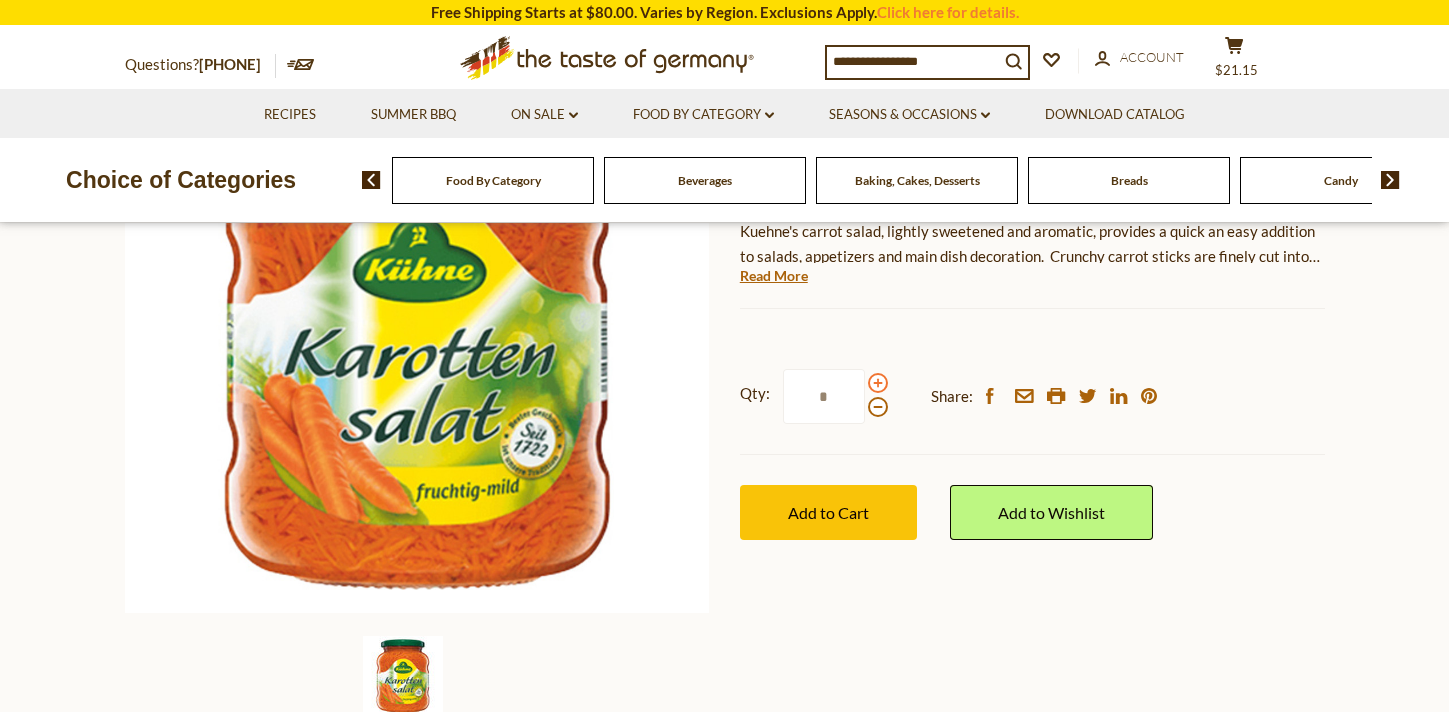 click at bounding box center (878, 383) 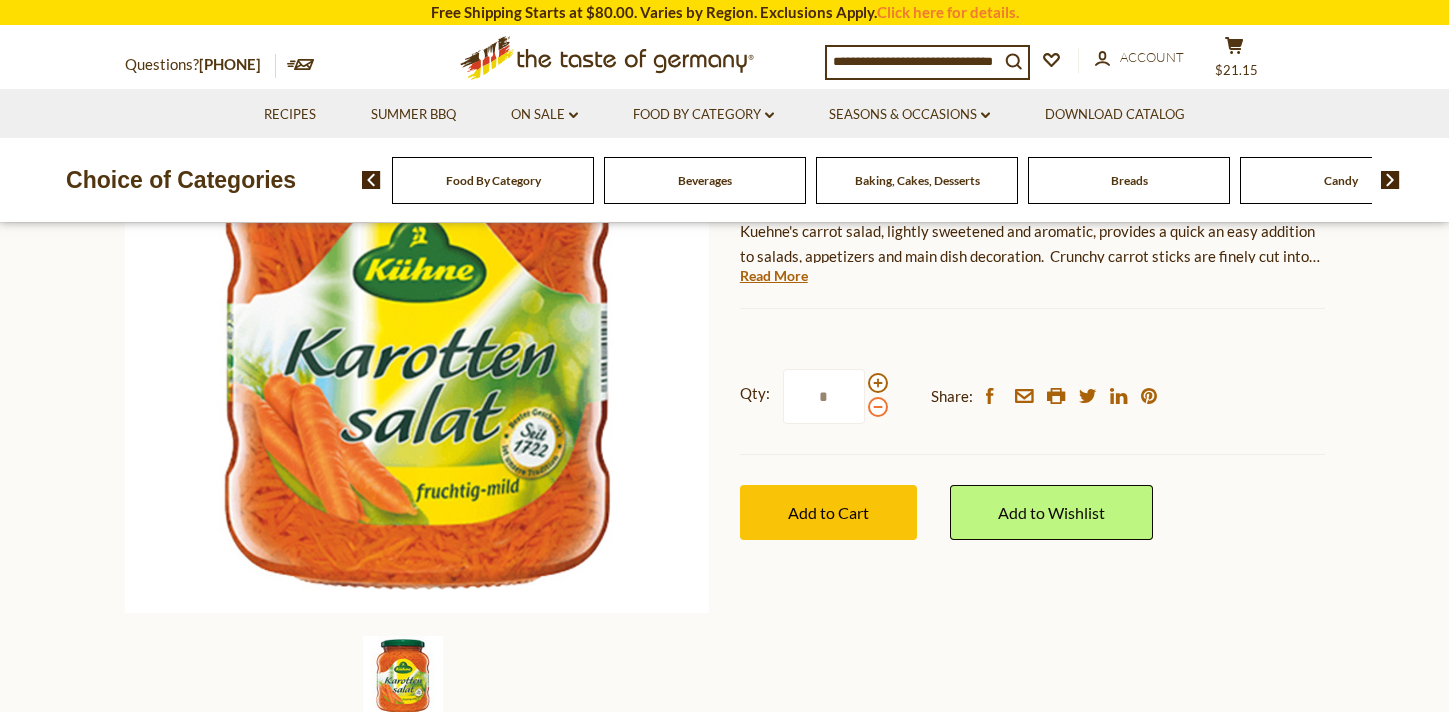 click at bounding box center [878, 407] 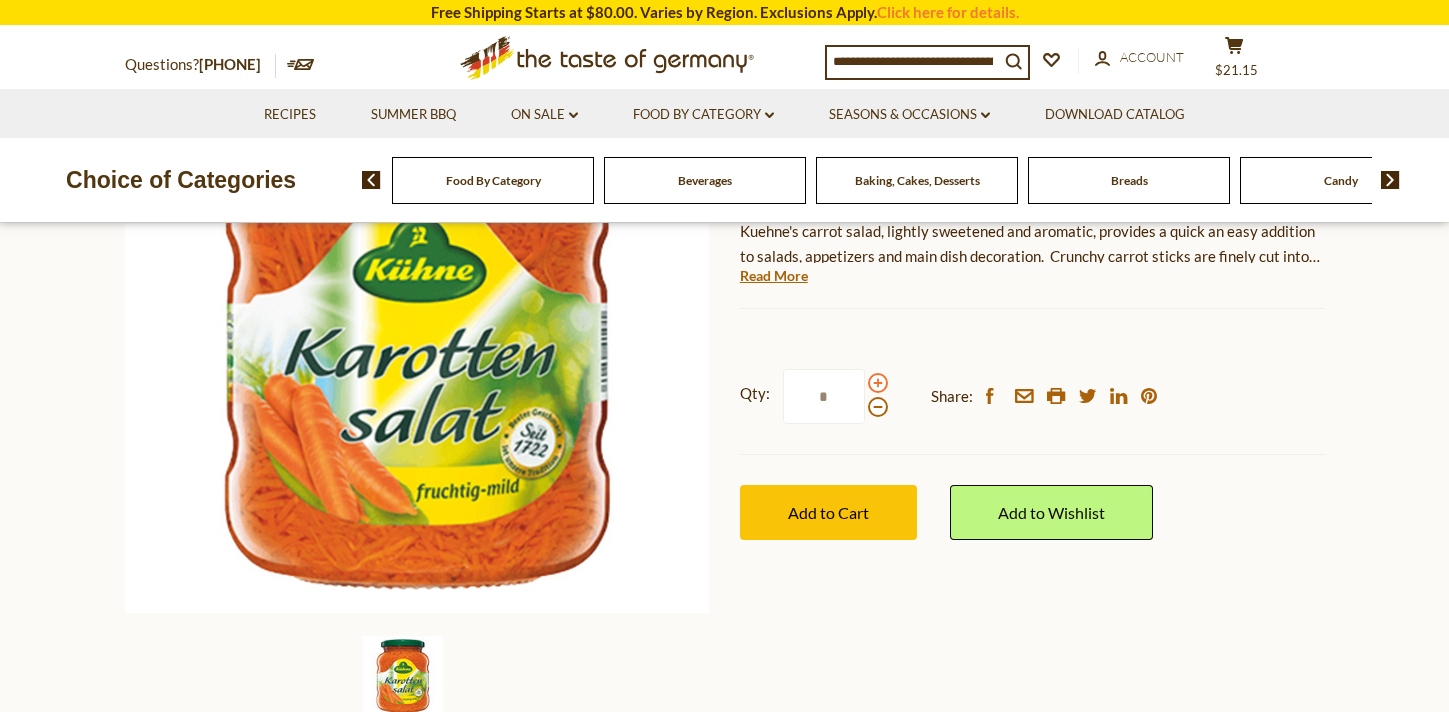 click at bounding box center [878, 383] 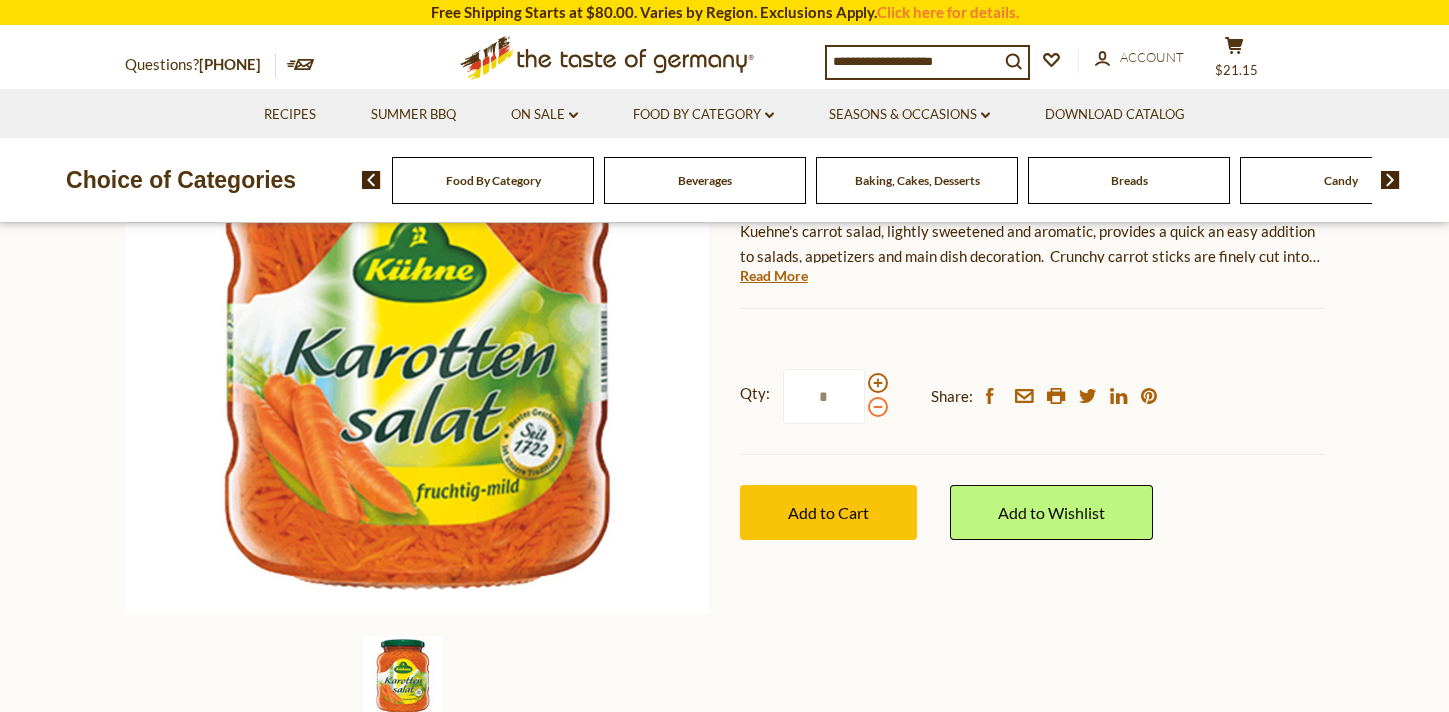 click at bounding box center [878, 407] 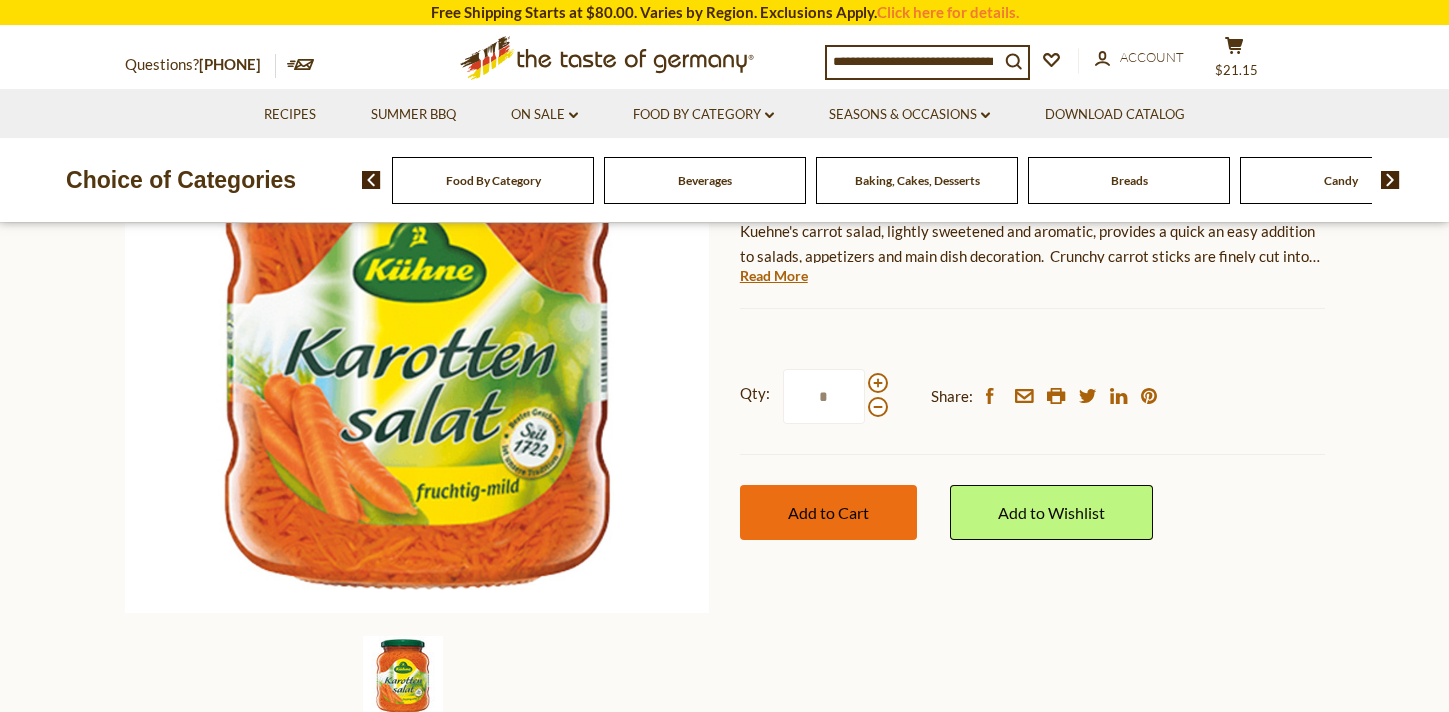 click on "Add to Cart" at bounding box center [828, 512] 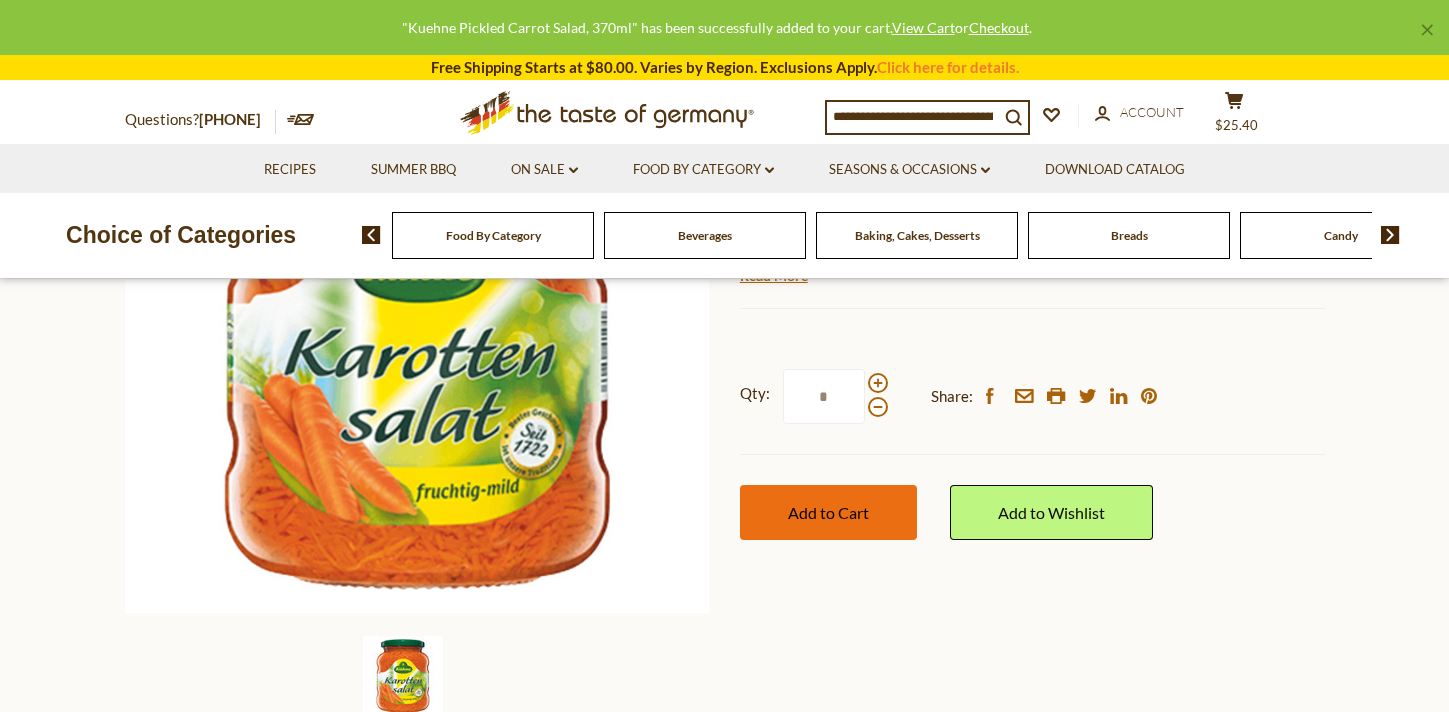 click on "Add to Cart" at bounding box center (828, 512) 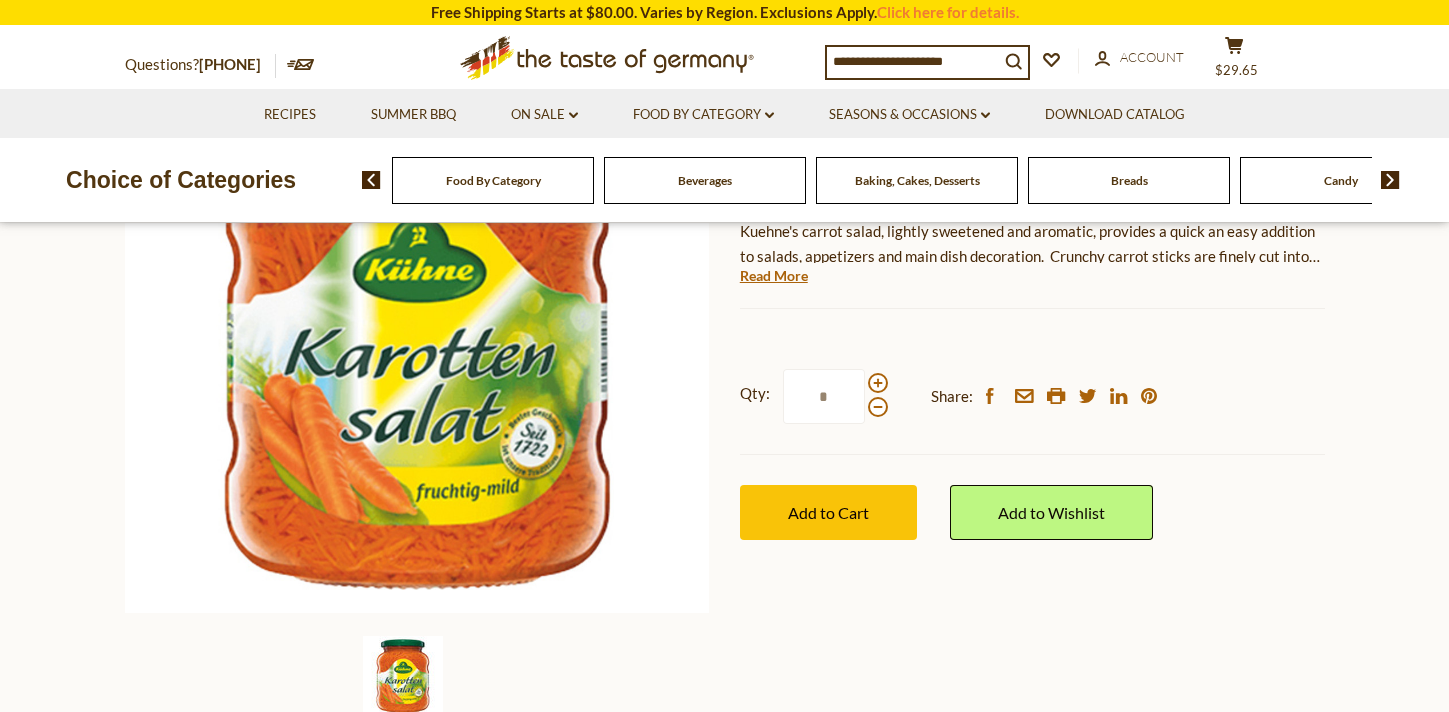 click at bounding box center [913, 61] 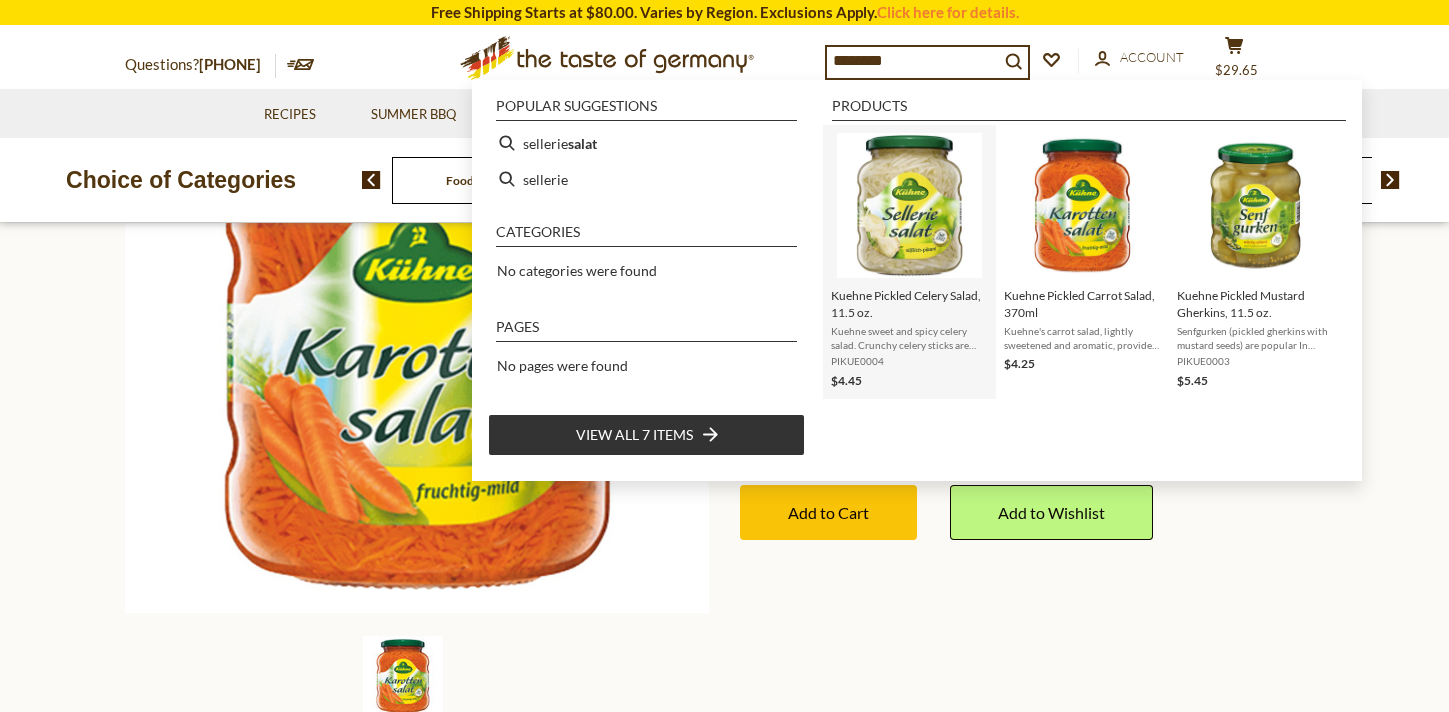 type on "********" 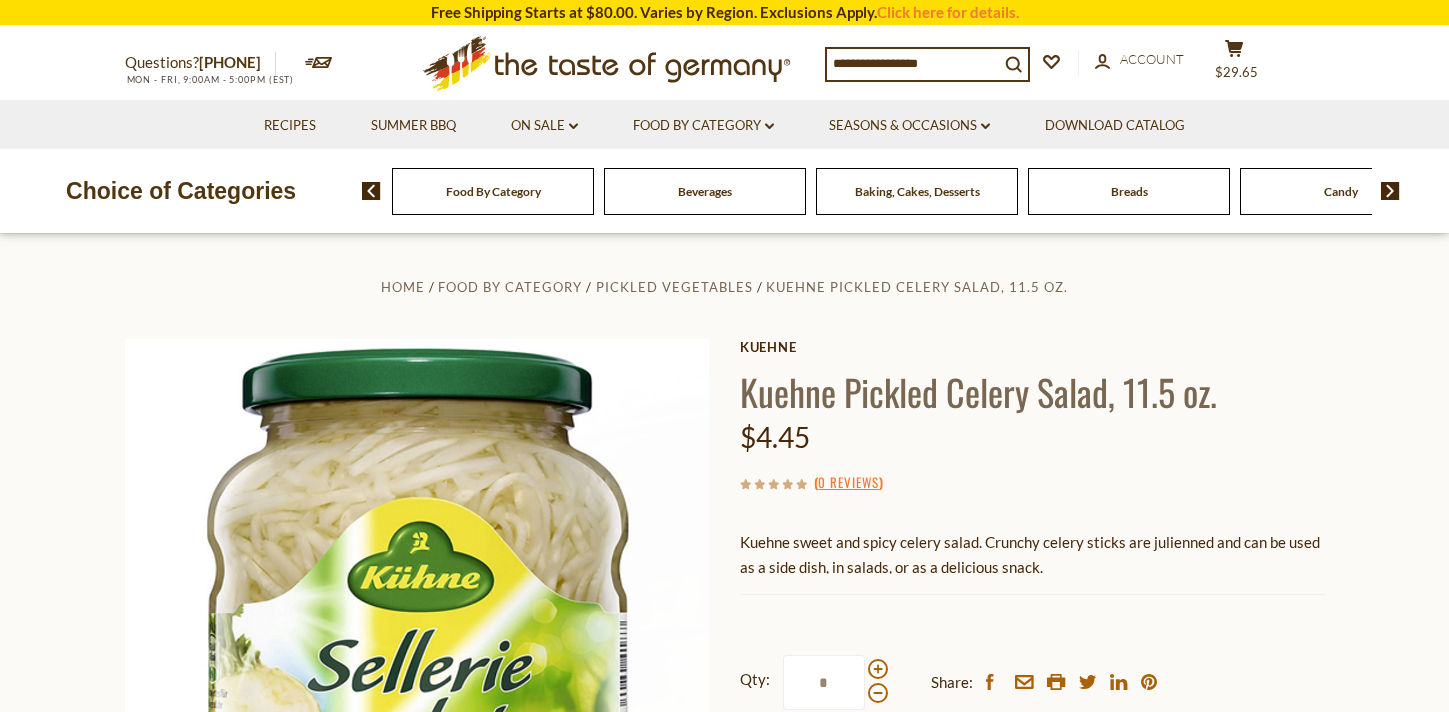 scroll, scrollTop: 0, scrollLeft: 0, axis: both 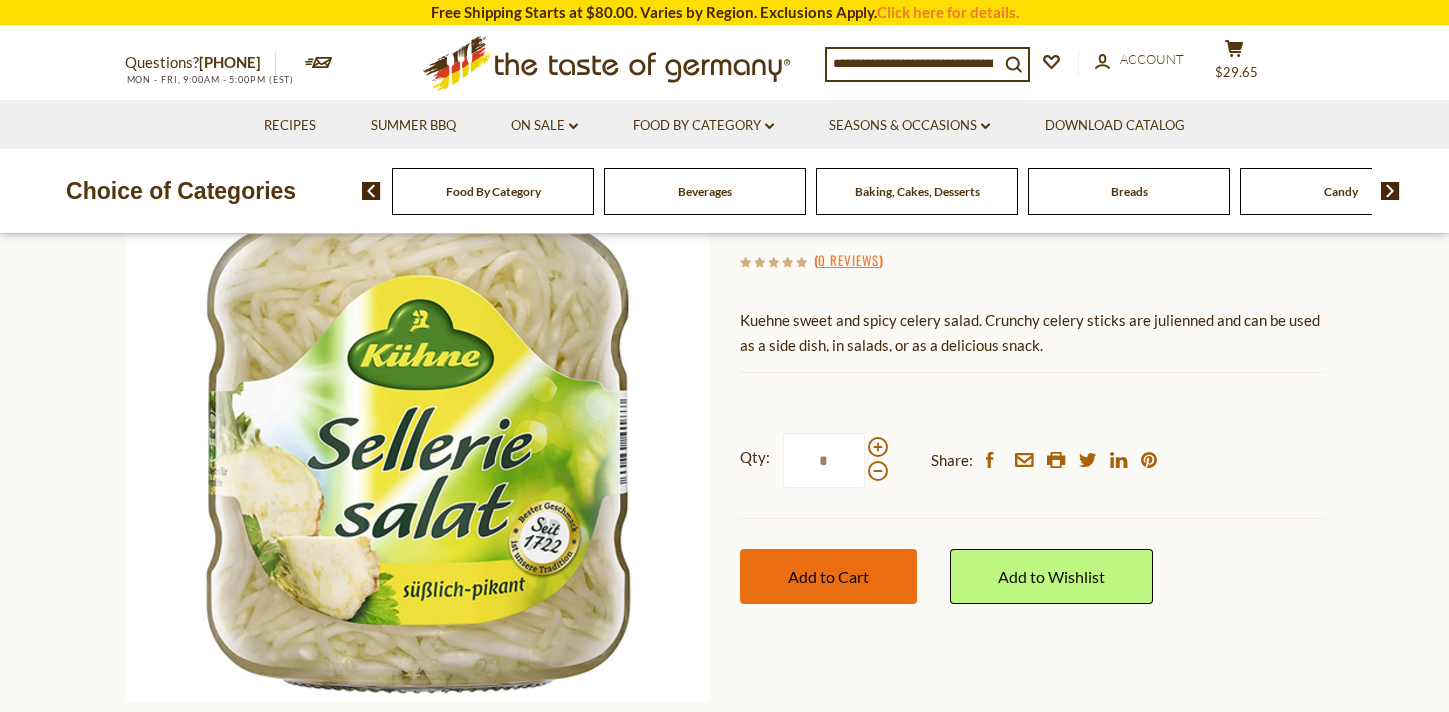 click on "Add to Cart" at bounding box center (828, 576) 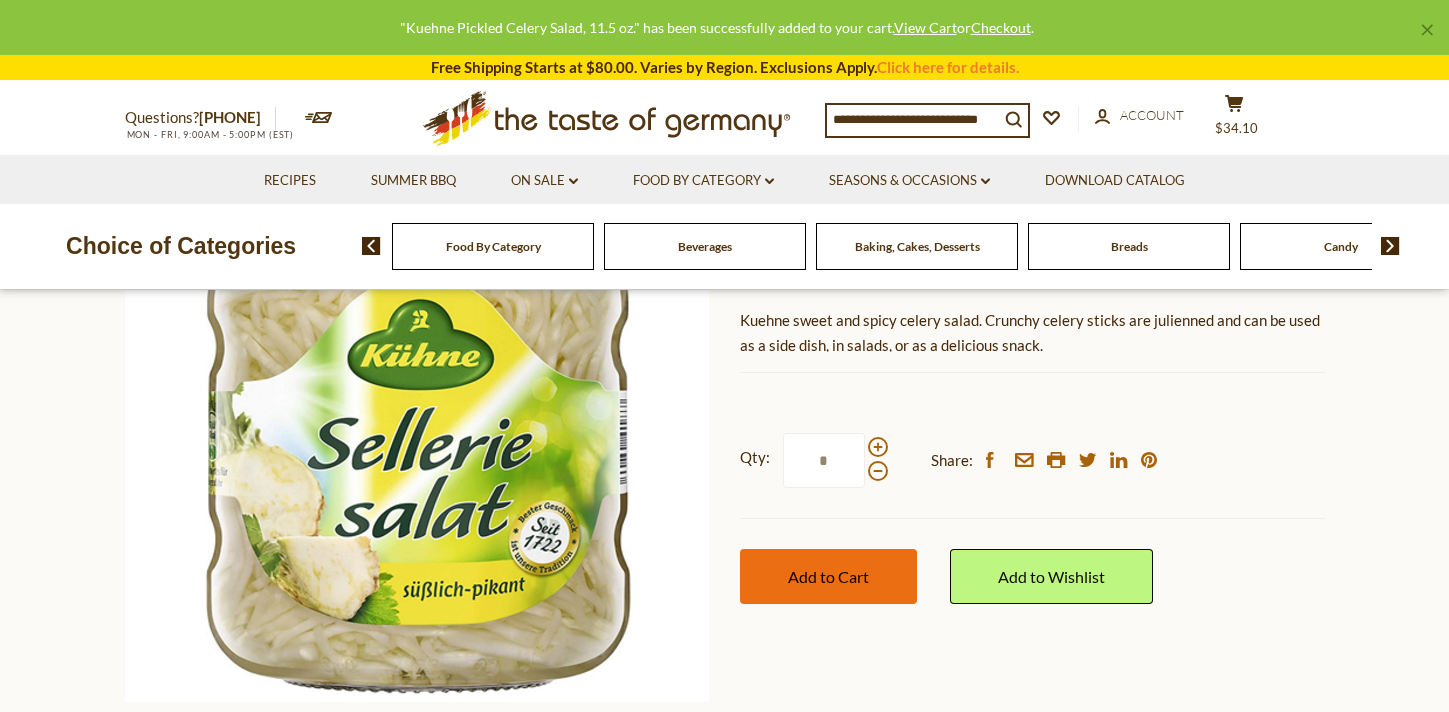 click on "Add to Cart" at bounding box center (828, 576) 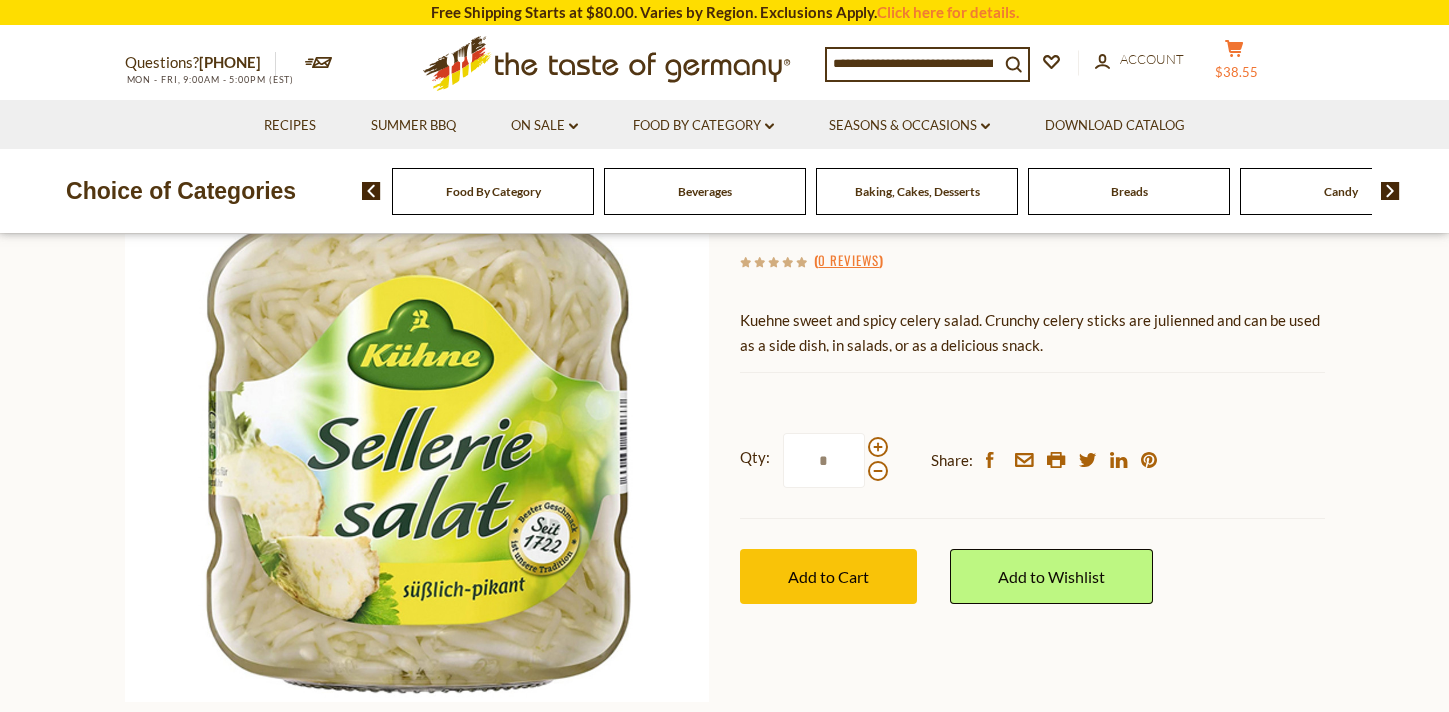 click on "cart
$38.55" at bounding box center [1235, 64] 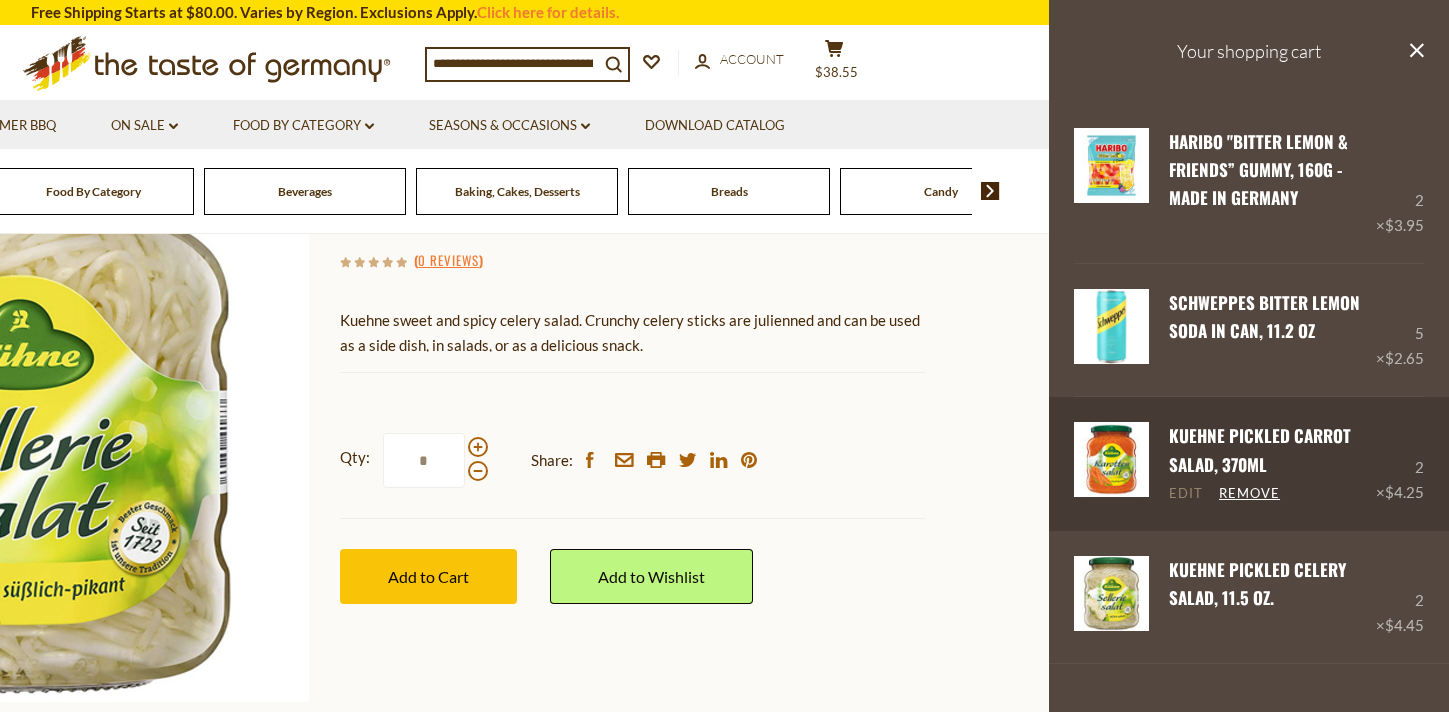 click on "Edit" at bounding box center [1186, 494] 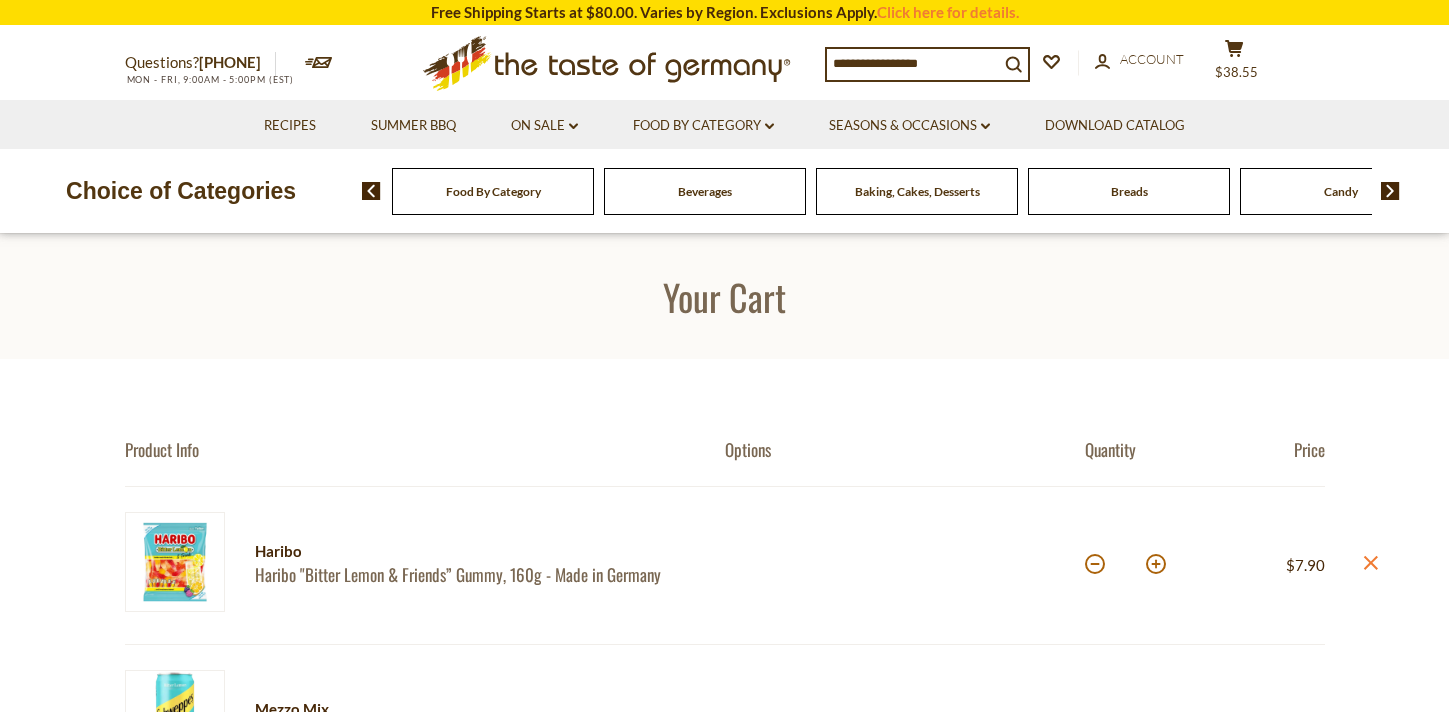 scroll, scrollTop: 0, scrollLeft: 0, axis: both 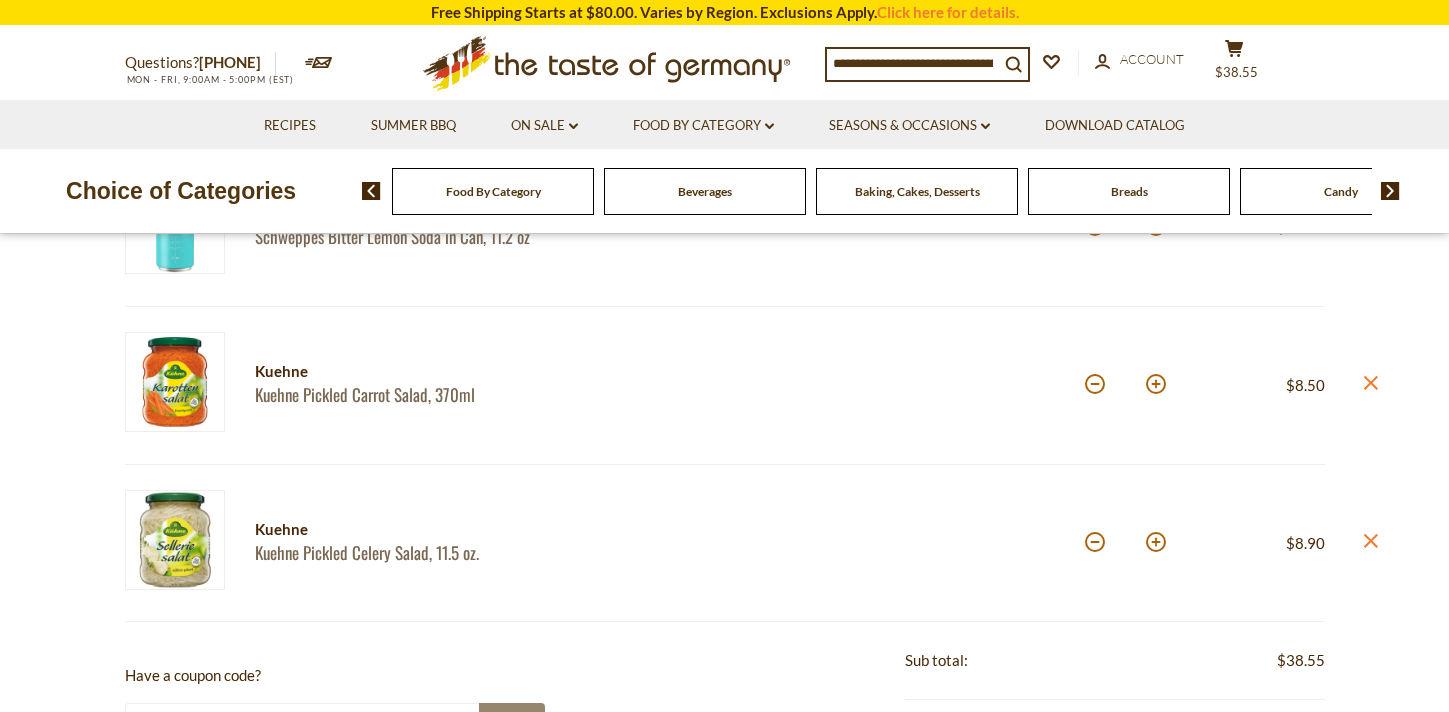 click at bounding box center (1156, 384) 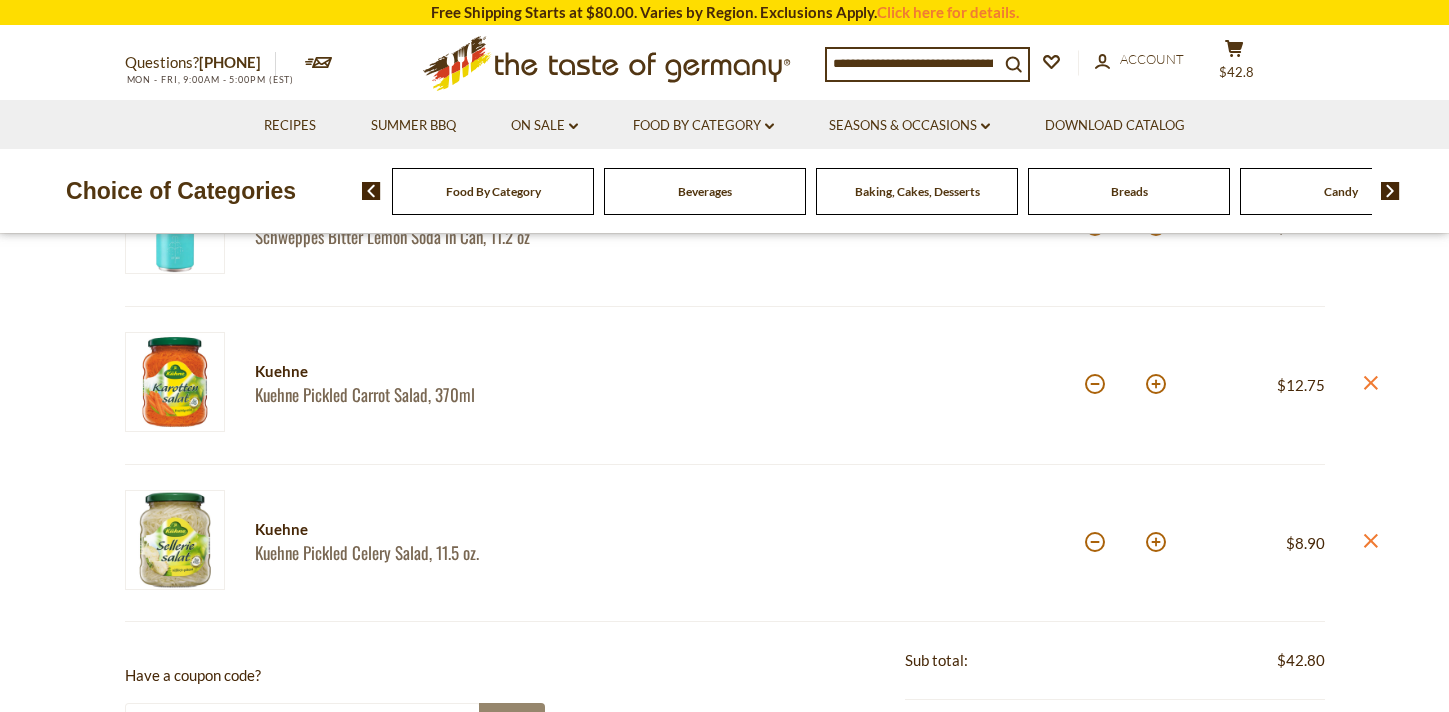 click on "Food By Category" at bounding box center (493, 191) 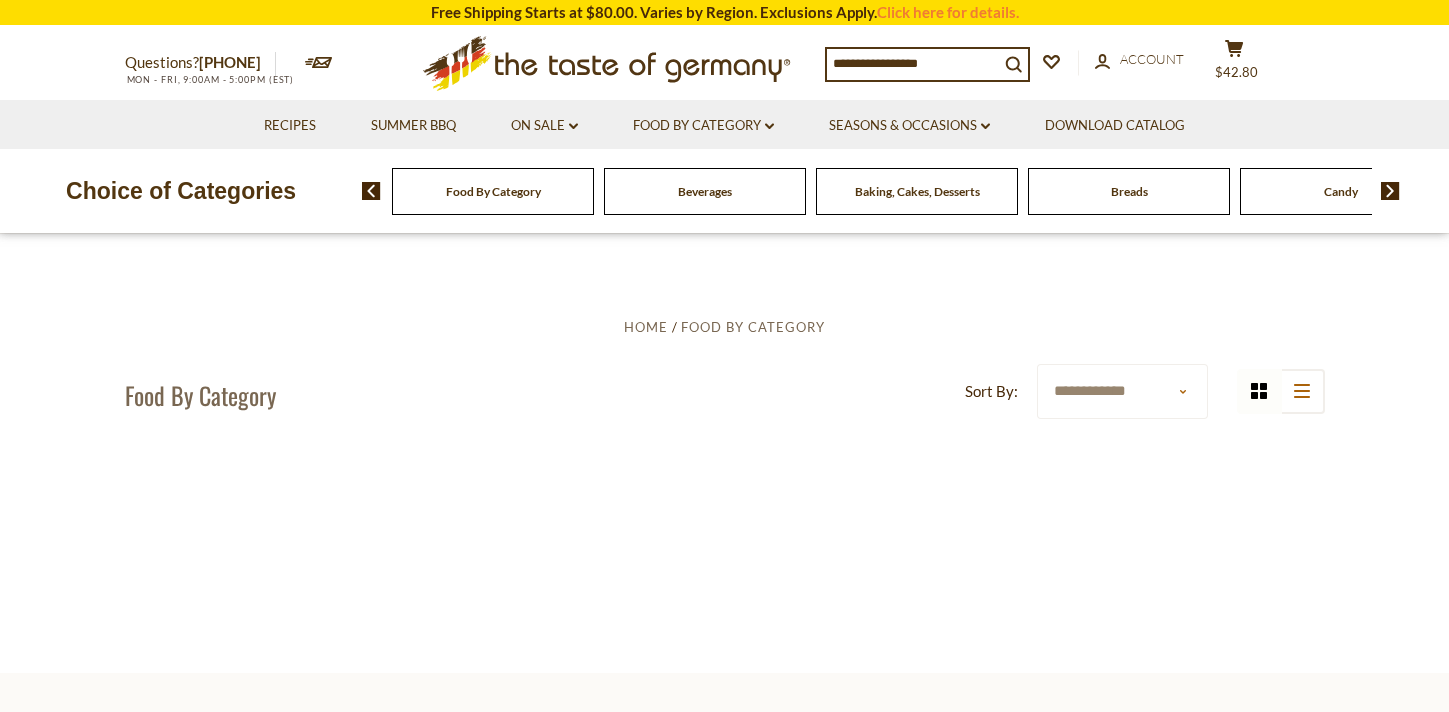 scroll, scrollTop: 0, scrollLeft: 0, axis: both 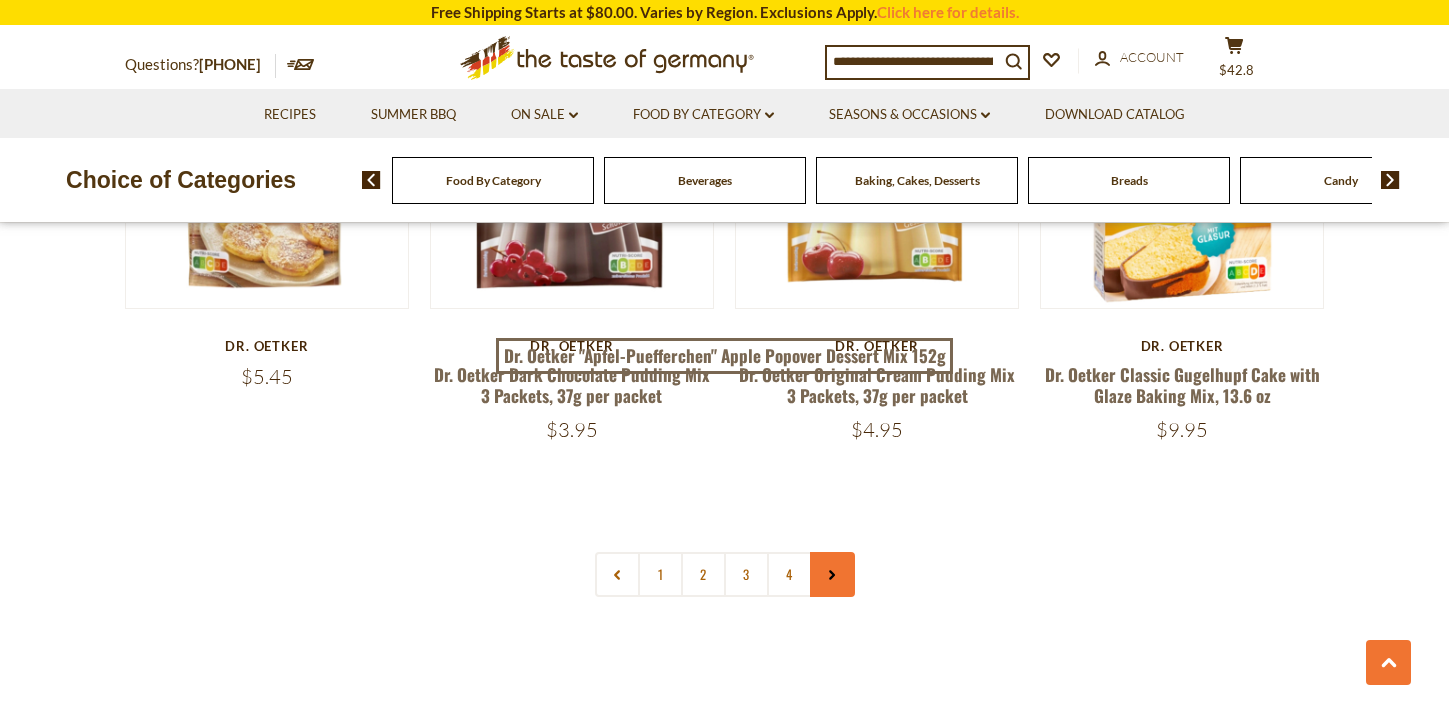 click at bounding box center (832, 574) 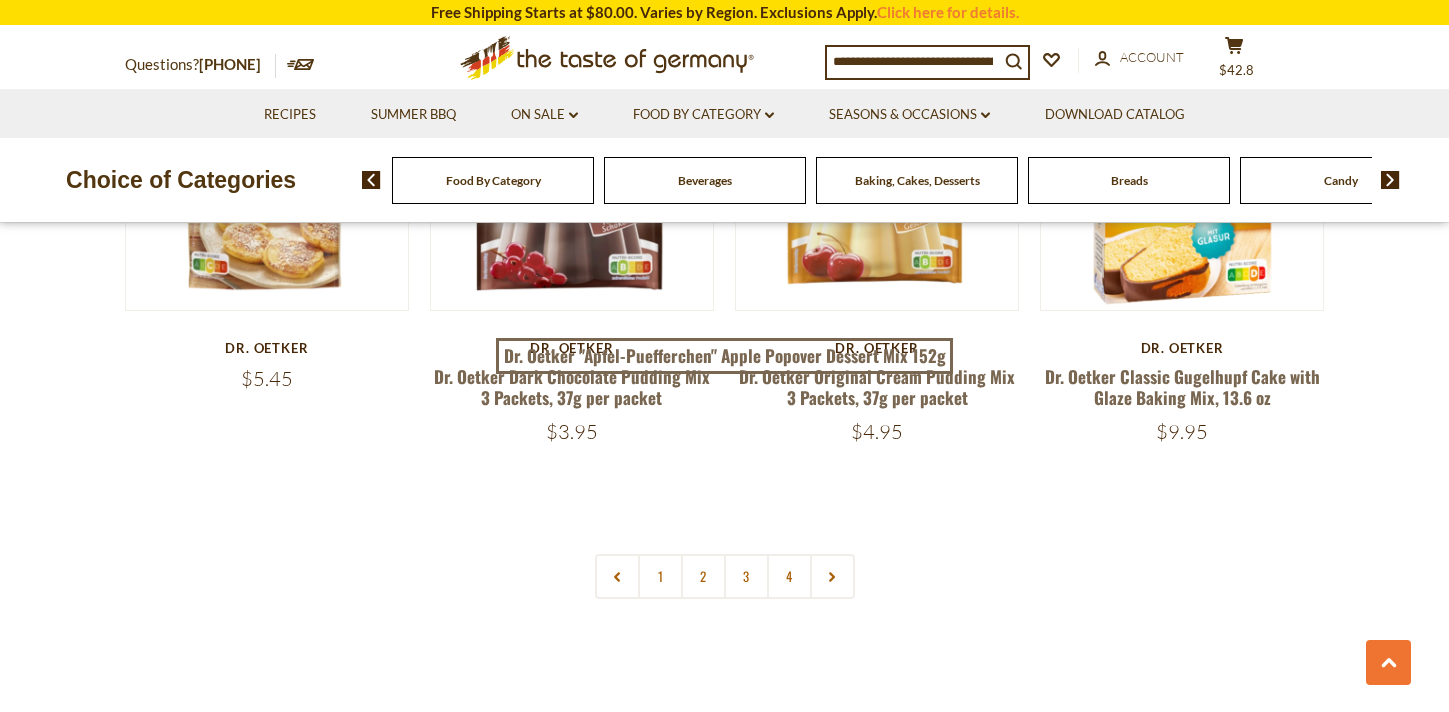 scroll, scrollTop: 4322, scrollLeft: 0, axis: vertical 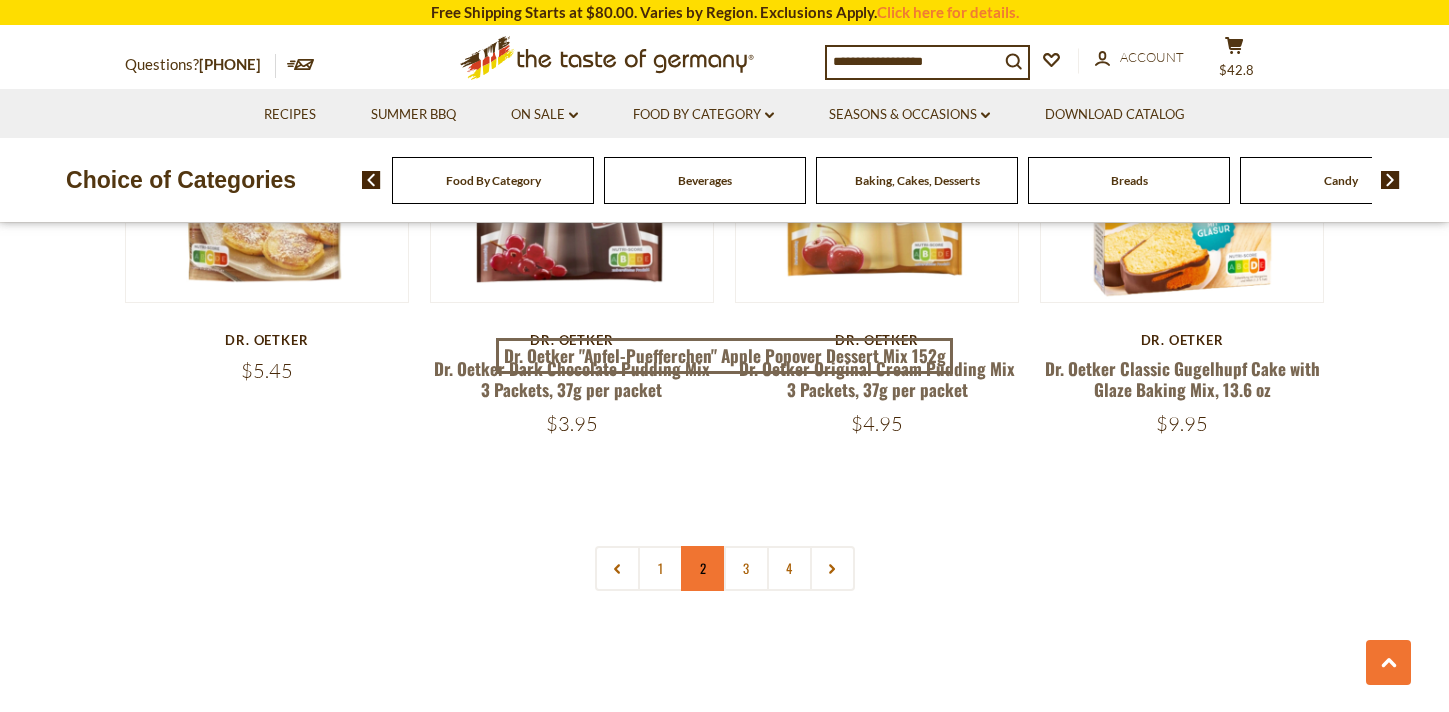 click on "2" at bounding box center [703, 568] 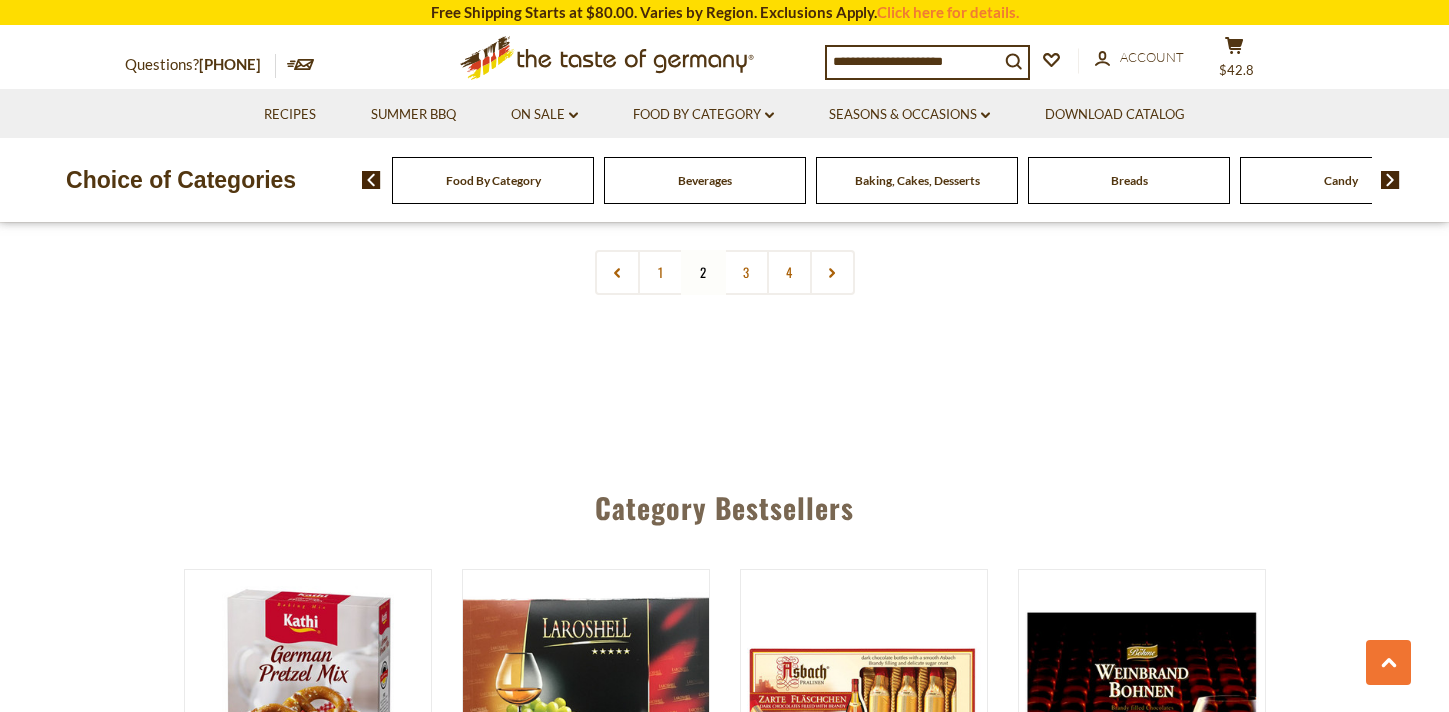 scroll, scrollTop: 4641, scrollLeft: 0, axis: vertical 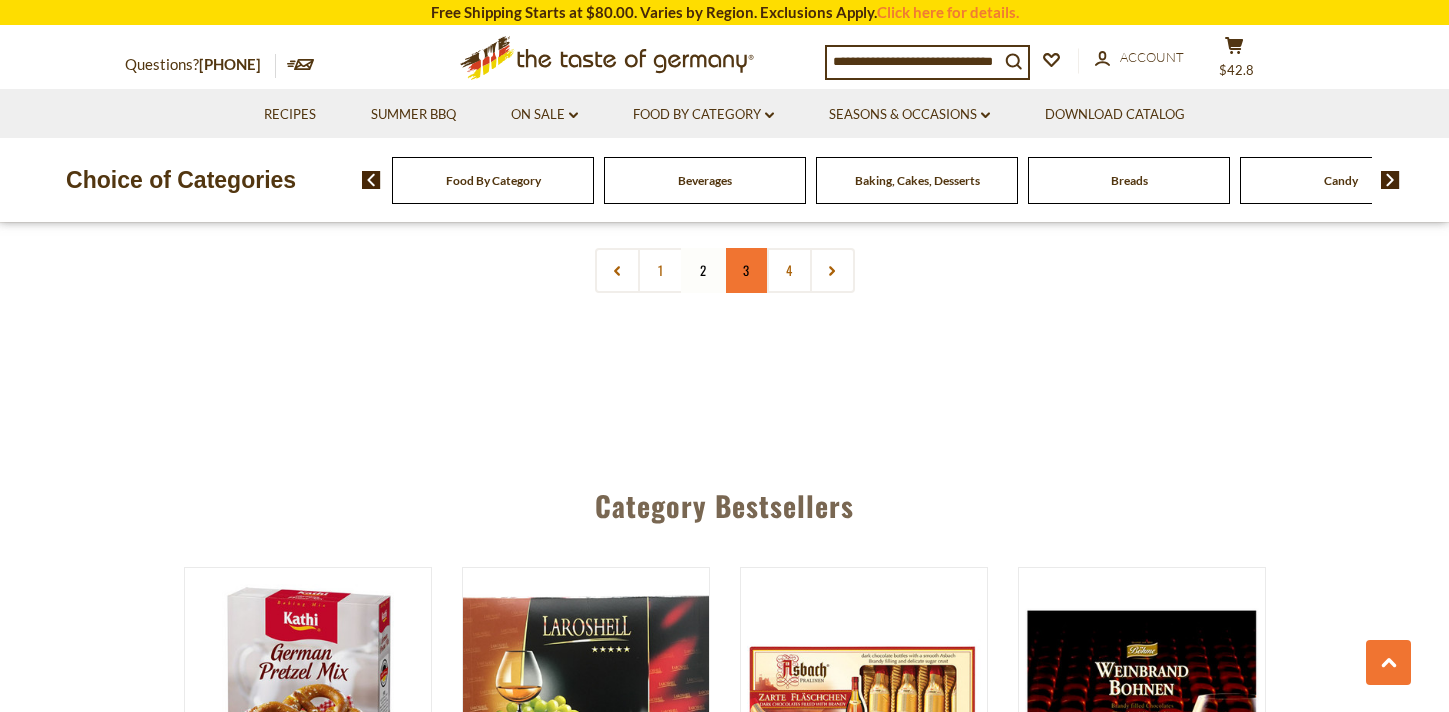 click on "3" at bounding box center (746, 270) 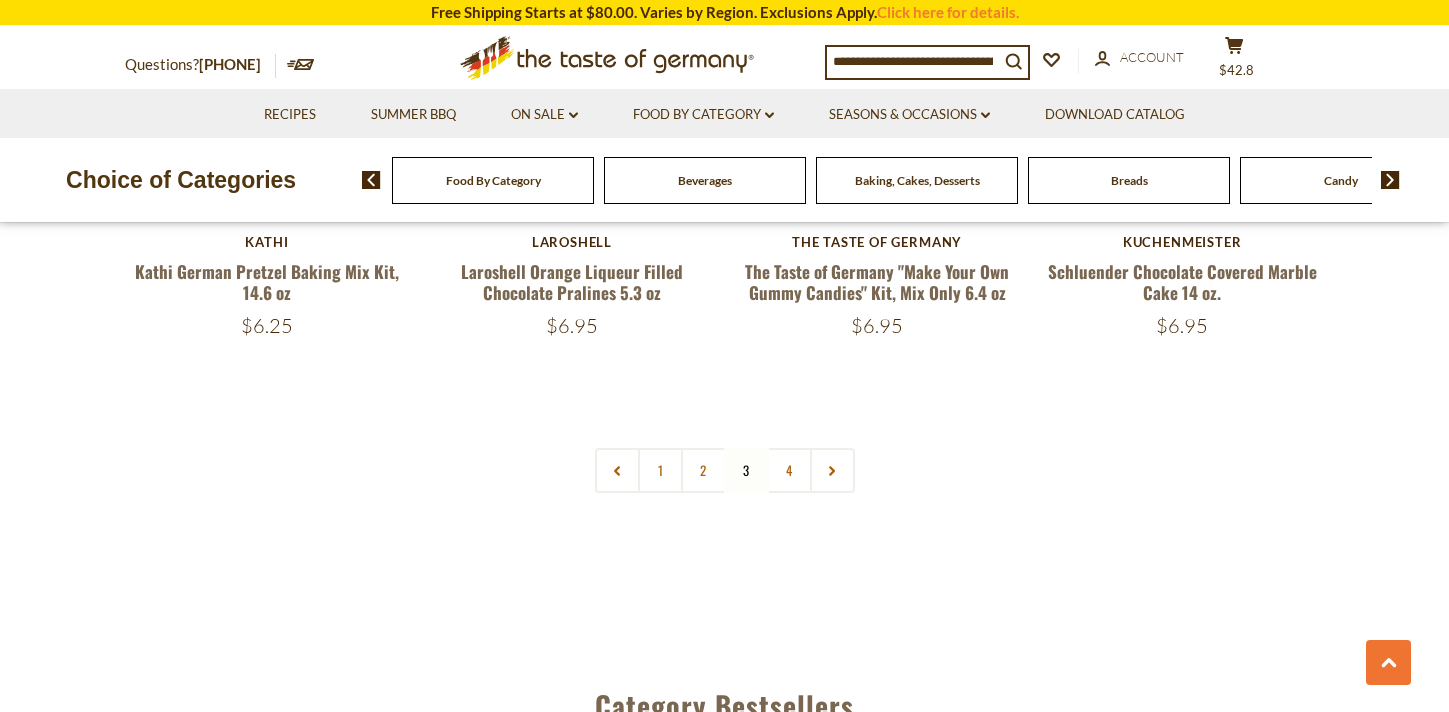 scroll, scrollTop: 4399, scrollLeft: 0, axis: vertical 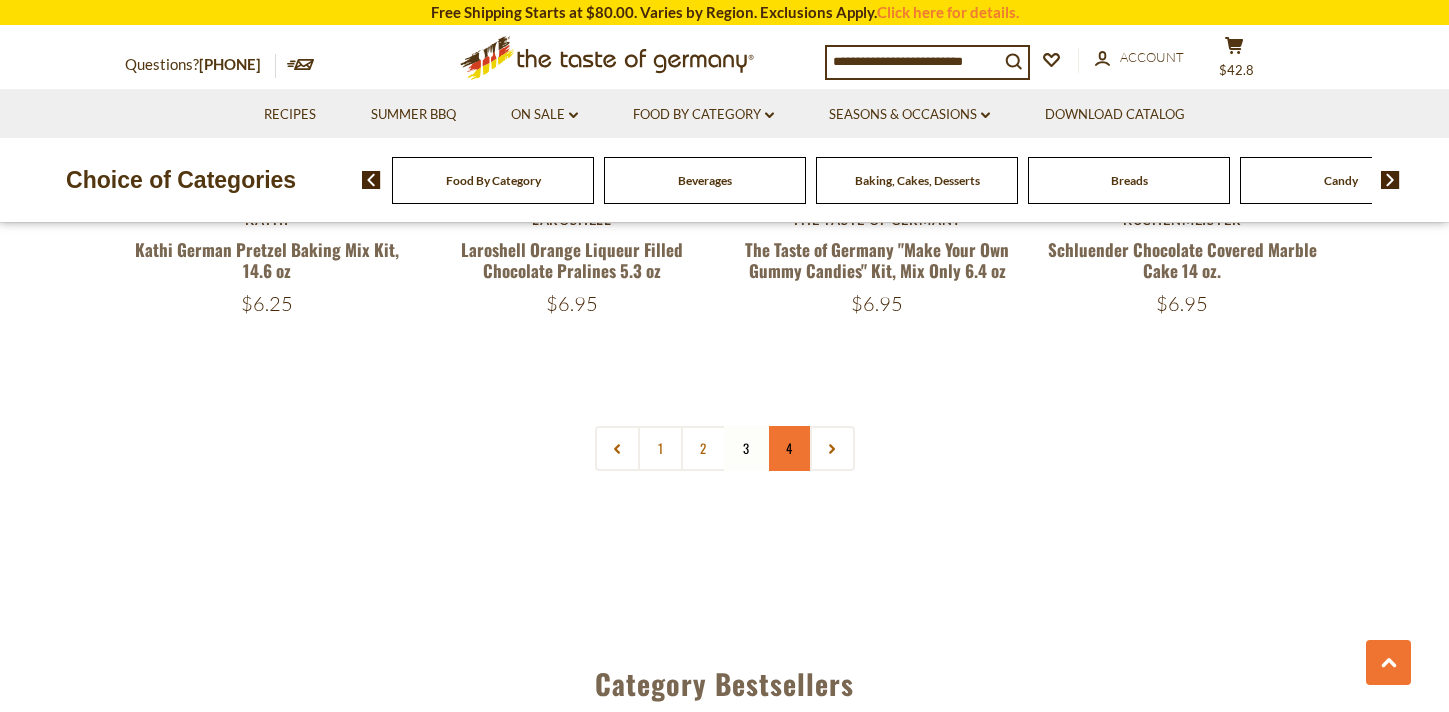 click on "4" at bounding box center [789, 448] 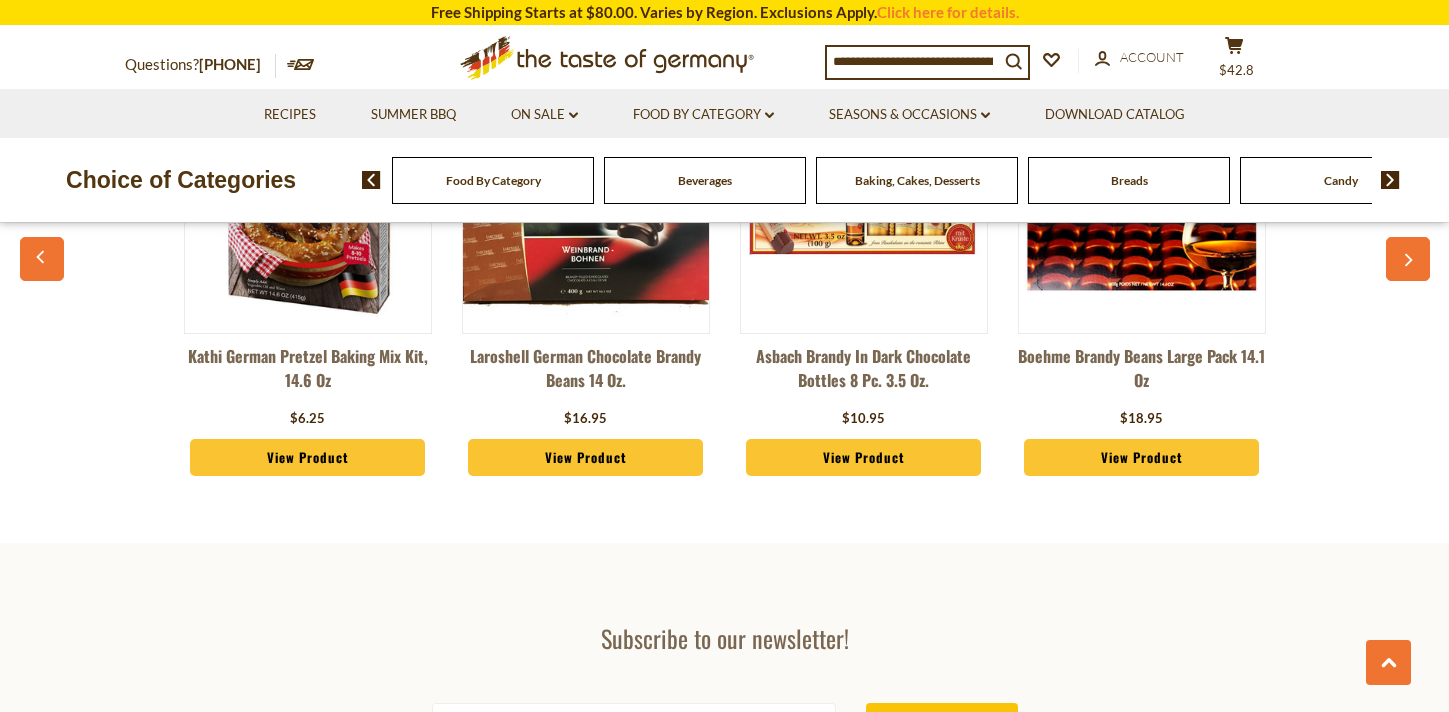 scroll, scrollTop: 4189, scrollLeft: 0, axis: vertical 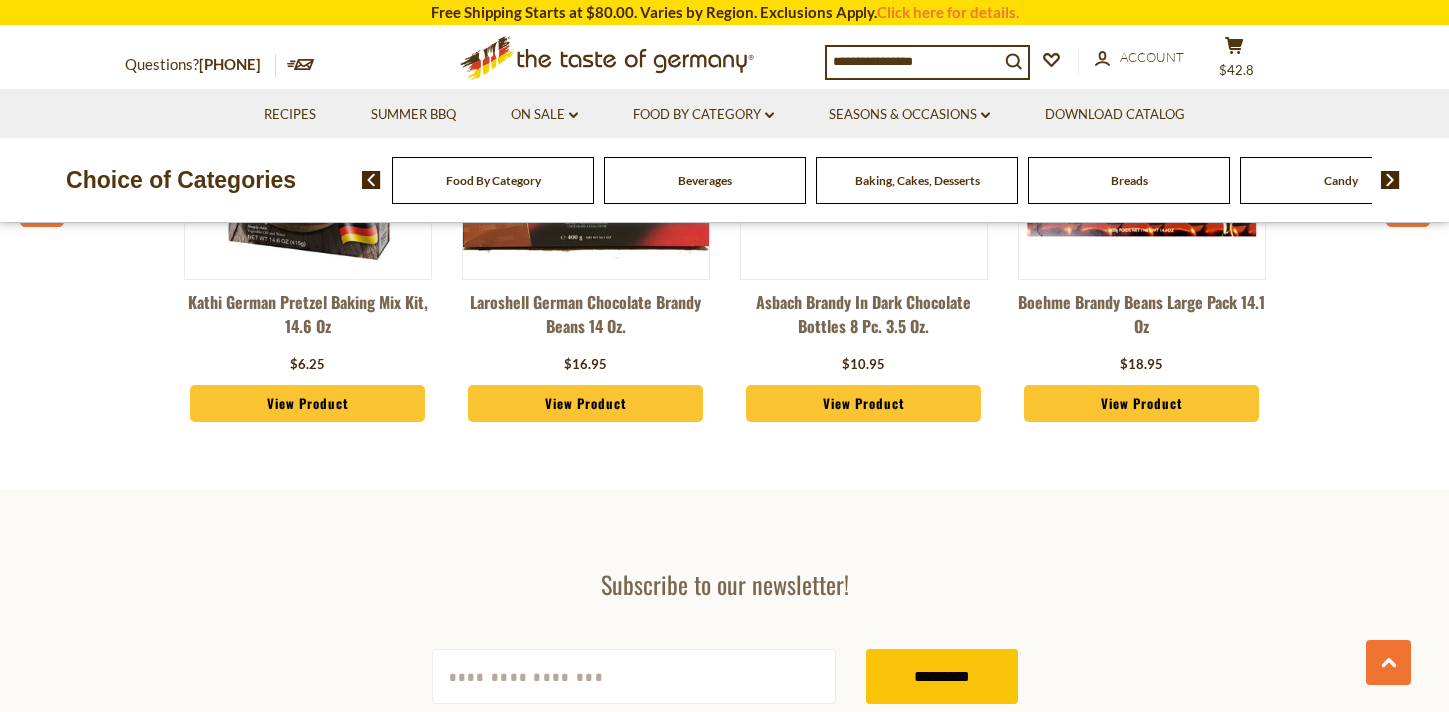 click on "Beverages" at bounding box center (493, 180) 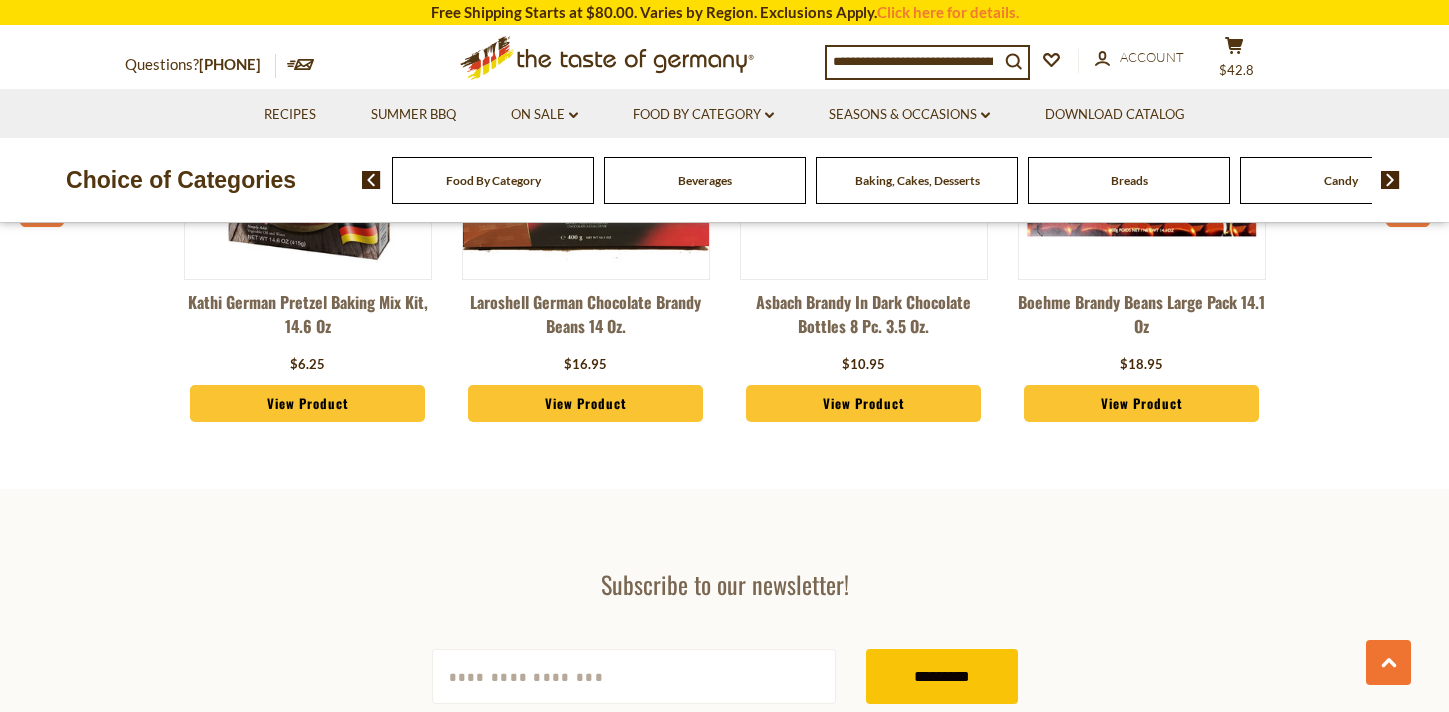 click on "Beverages" at bounding box center (705, 180) 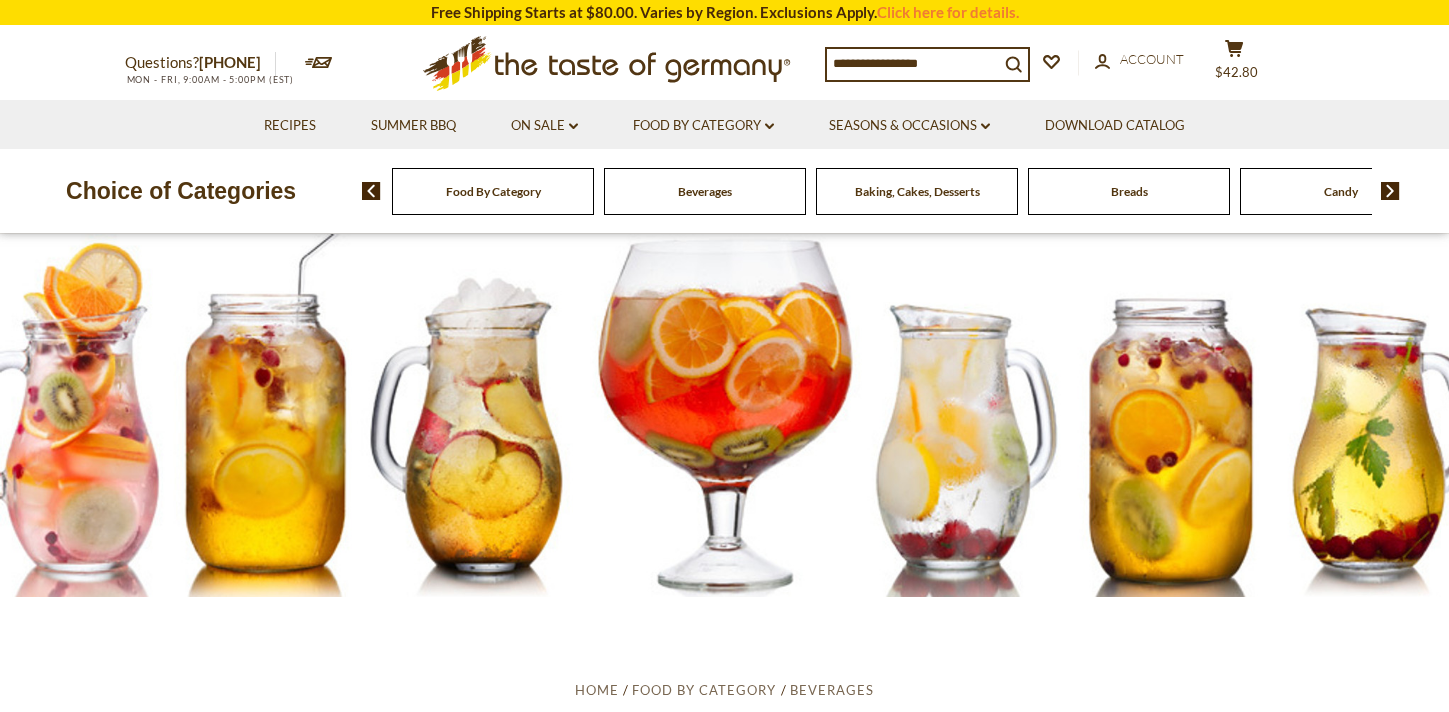 scroll, scrollTop: 0, scrollLeft: 0, axis: both 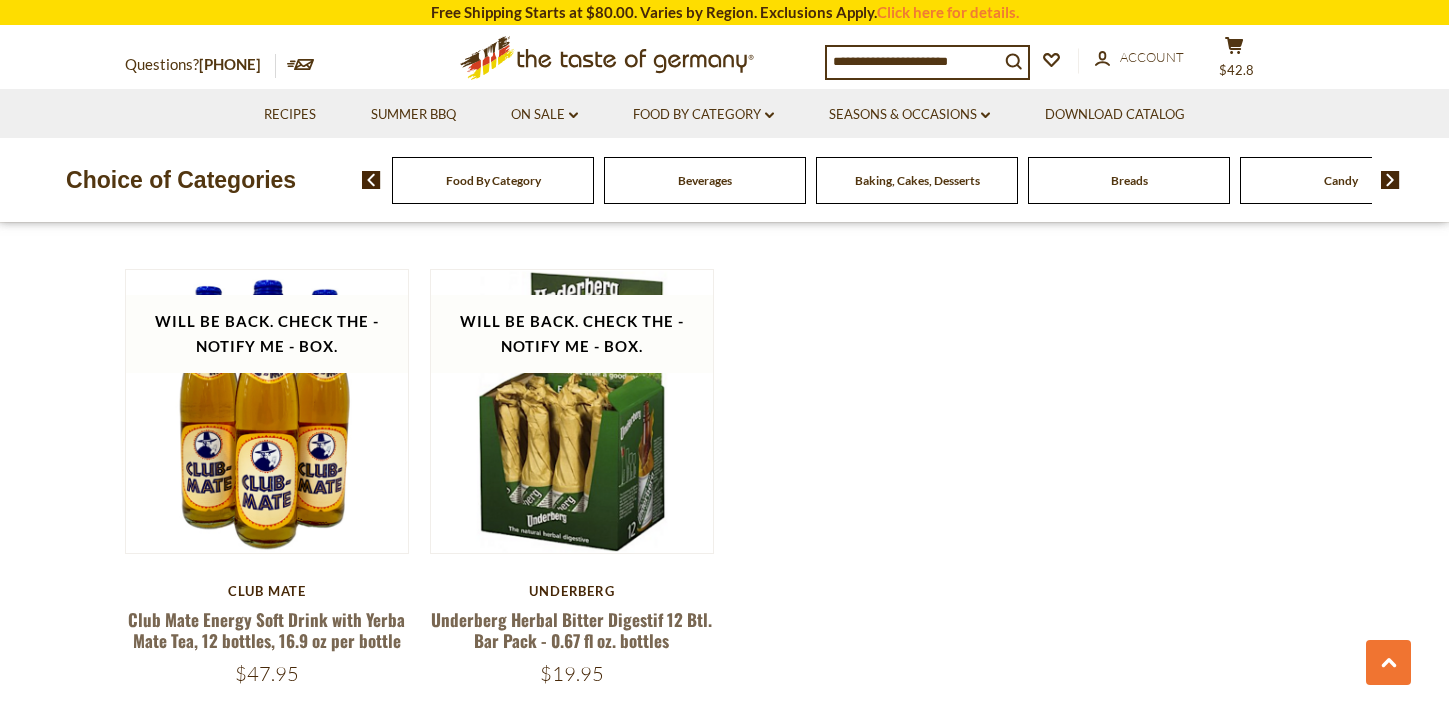 click on "Baking, Cakes, Desserts" at bounding box center (493, 180) 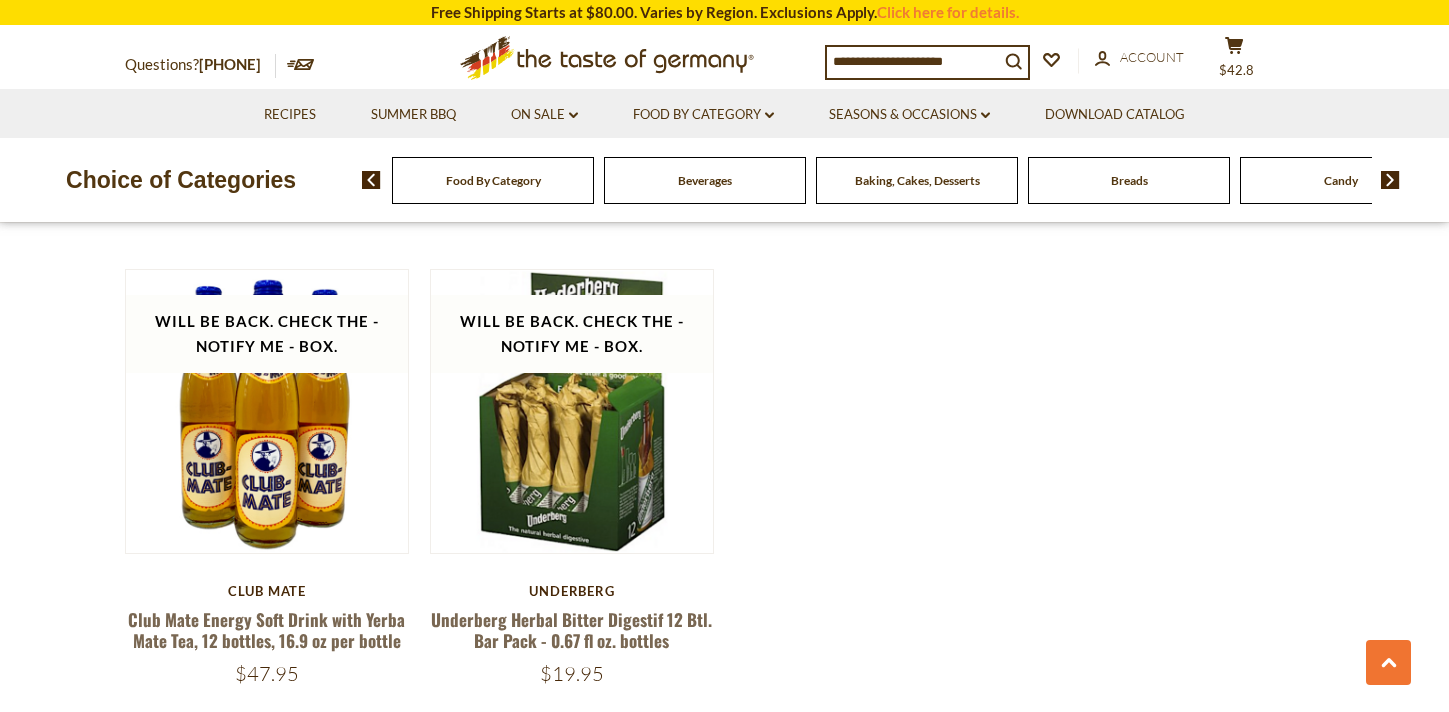 click on "Baking, Cakes, Desserts" at bounding box center [493, 180] 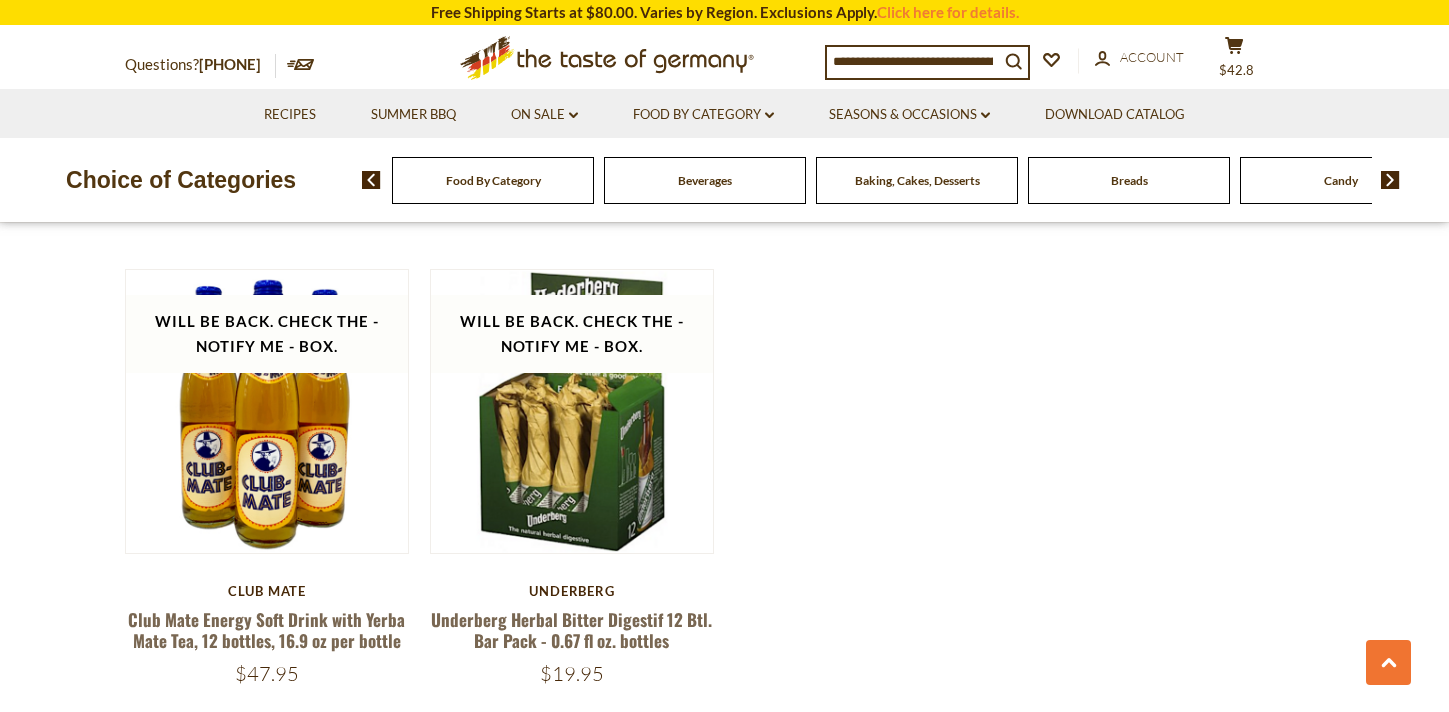 click on "Baking, Cakes, Desserts" at bounding box center [917, 180] 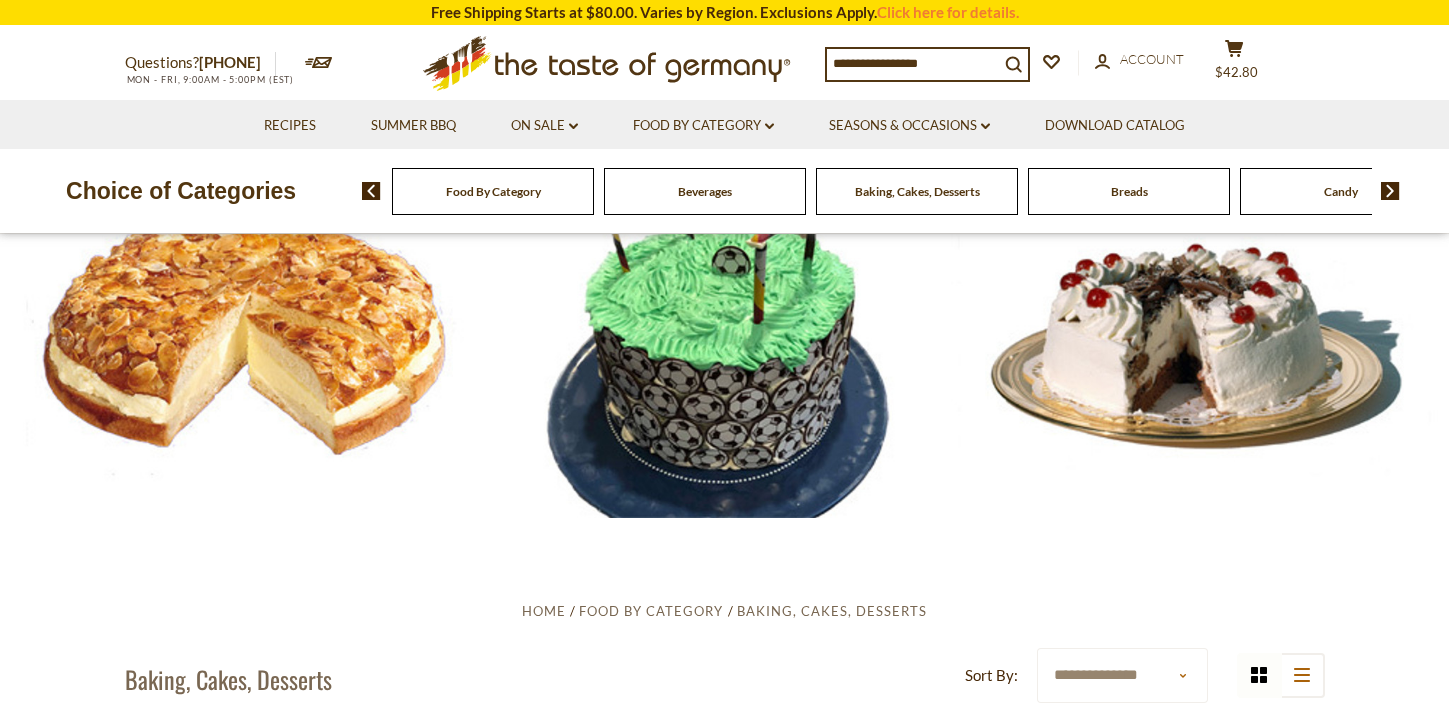 scroll, scrollTop: 0, scrollLeft: 0, axis: both 